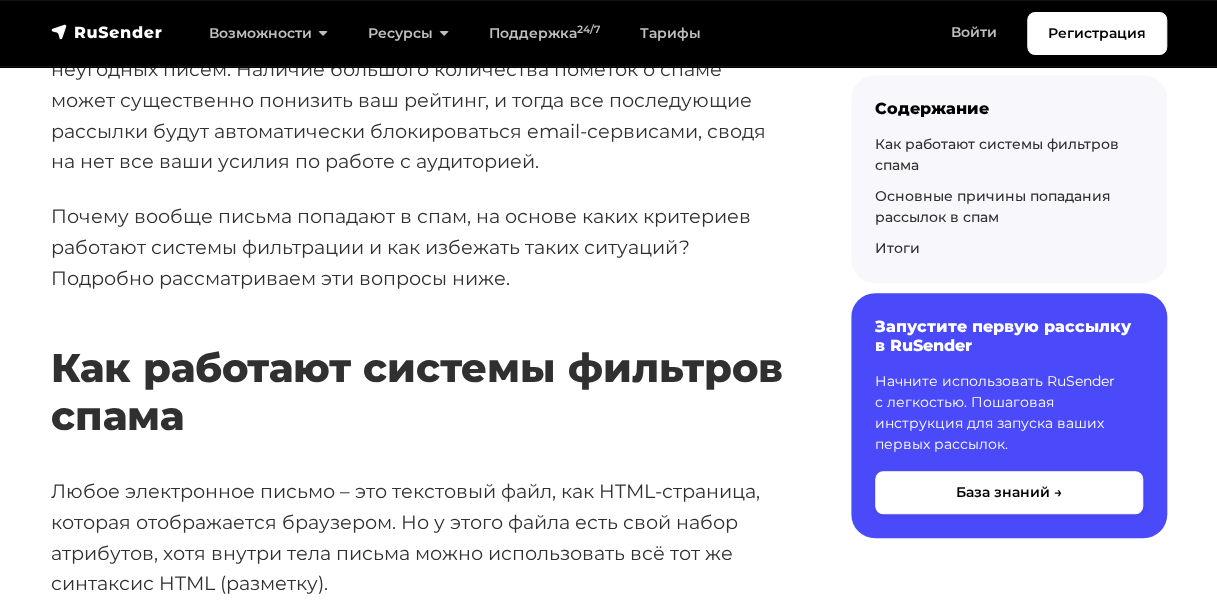 scroll, scrollTop: 371, scrollLeft: 0, axis: vertical 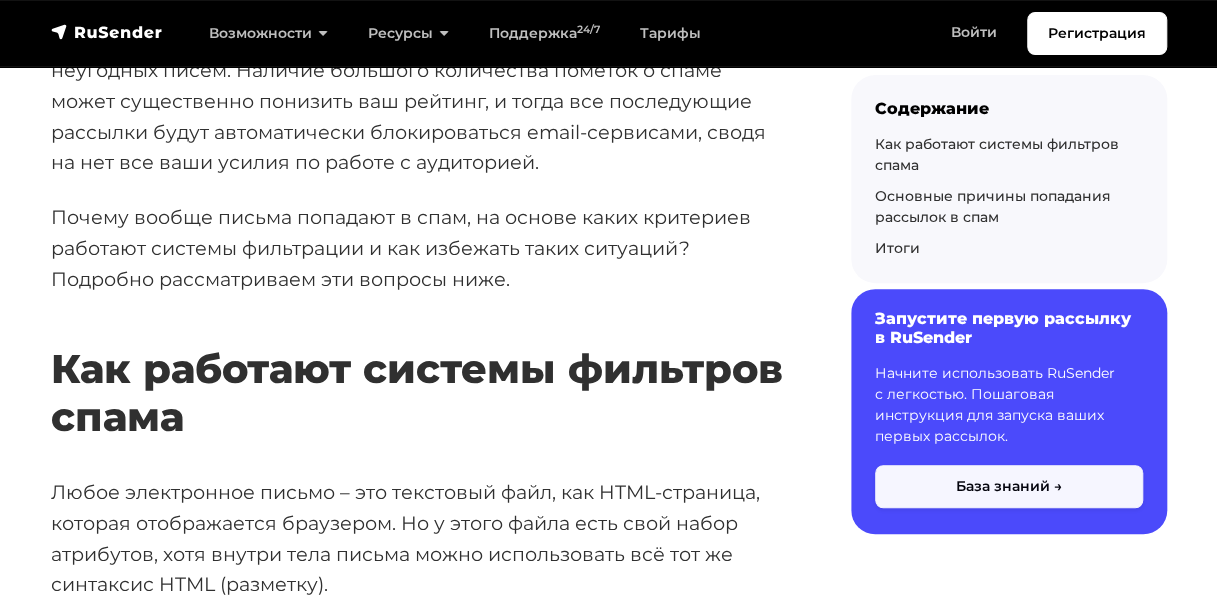 click on "База знаний →" at bounding box center [1009, 487] 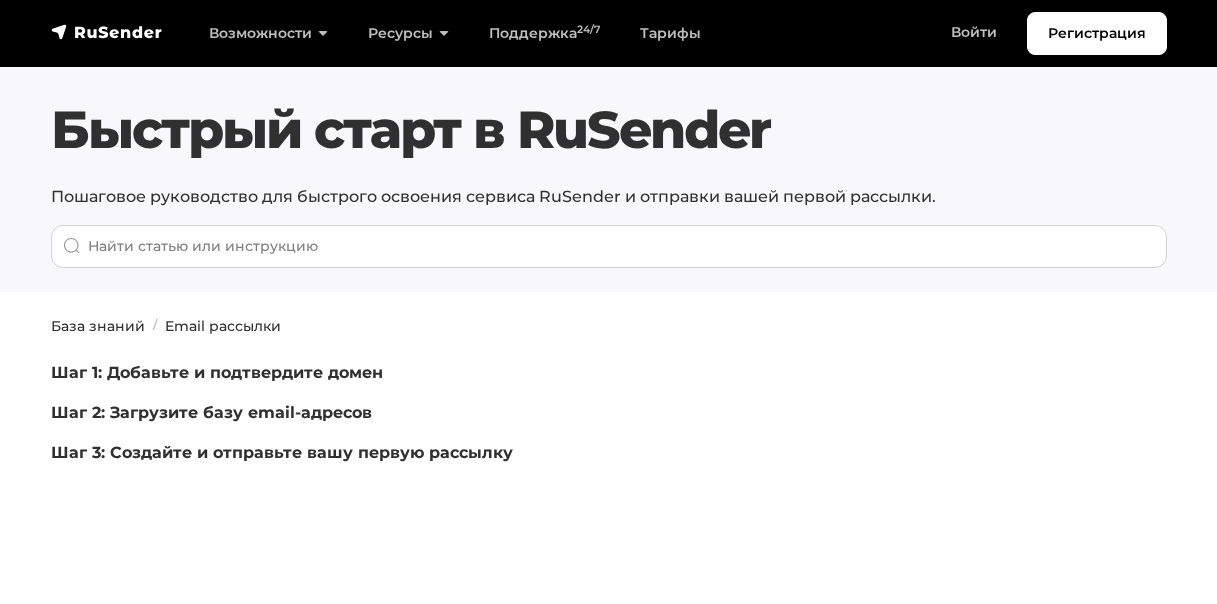 scroll, scrollTop: 0, scrollLeft: 0, axis: both 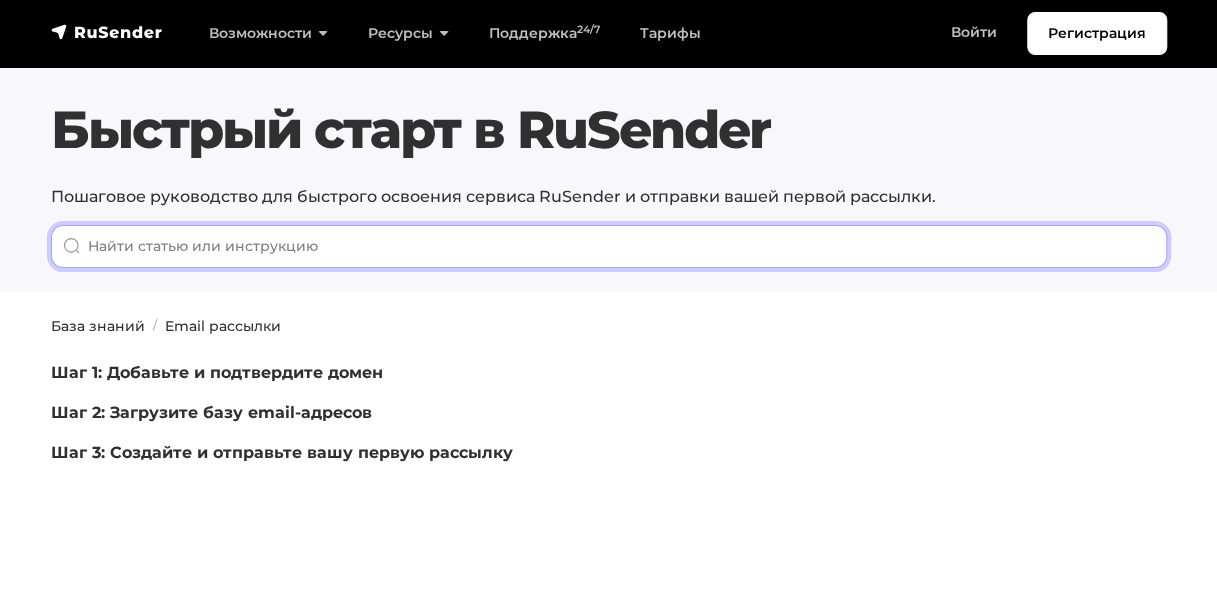 click at bounding box center [609, 246] 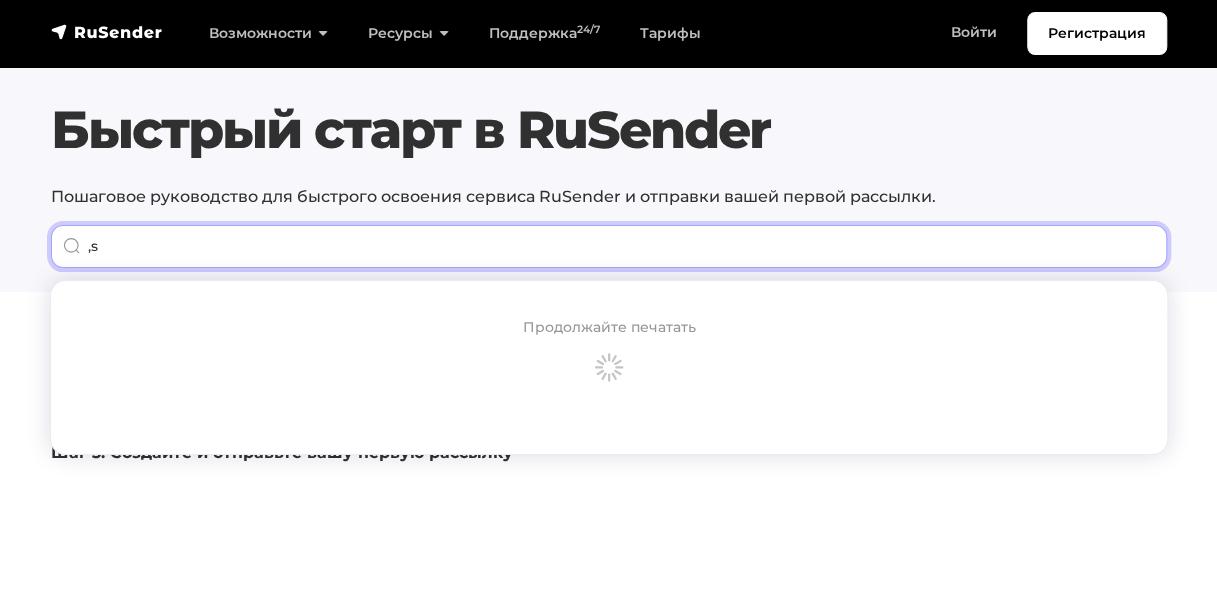 type on "," 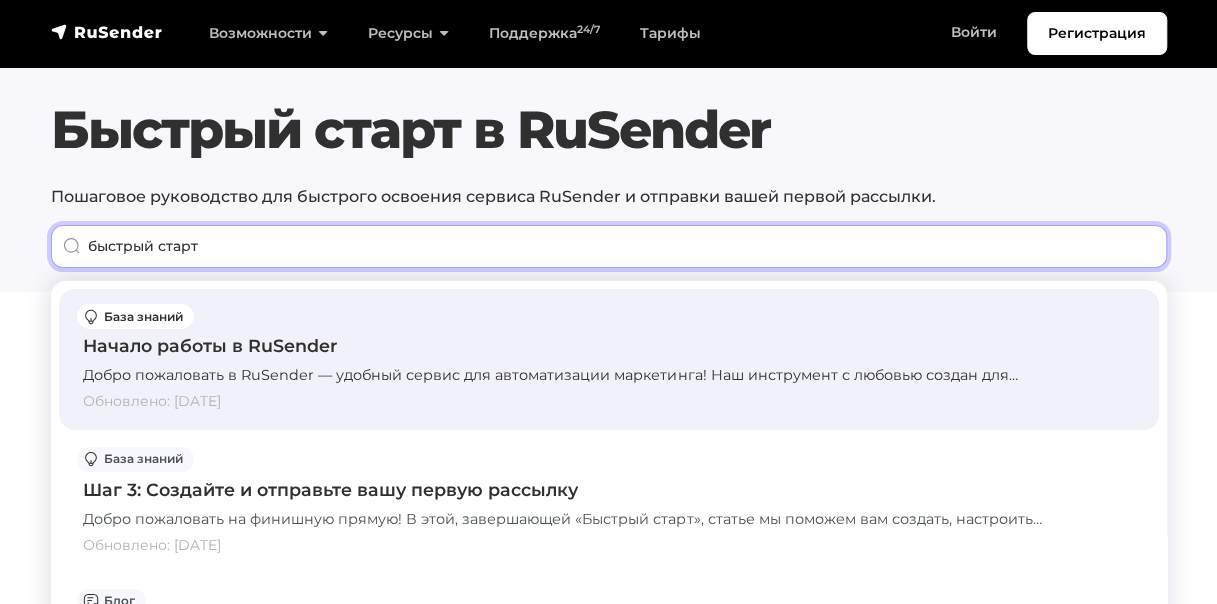 type on "быстрый старт" 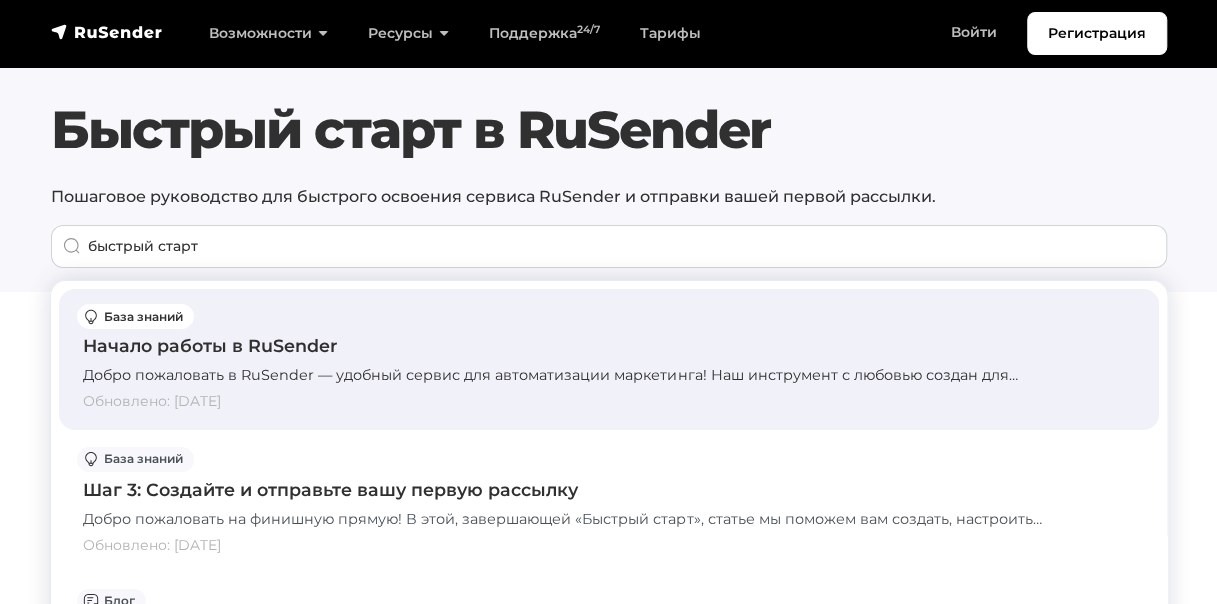 click on "Начало работы в RuSender" at bounding box center [608, 346] 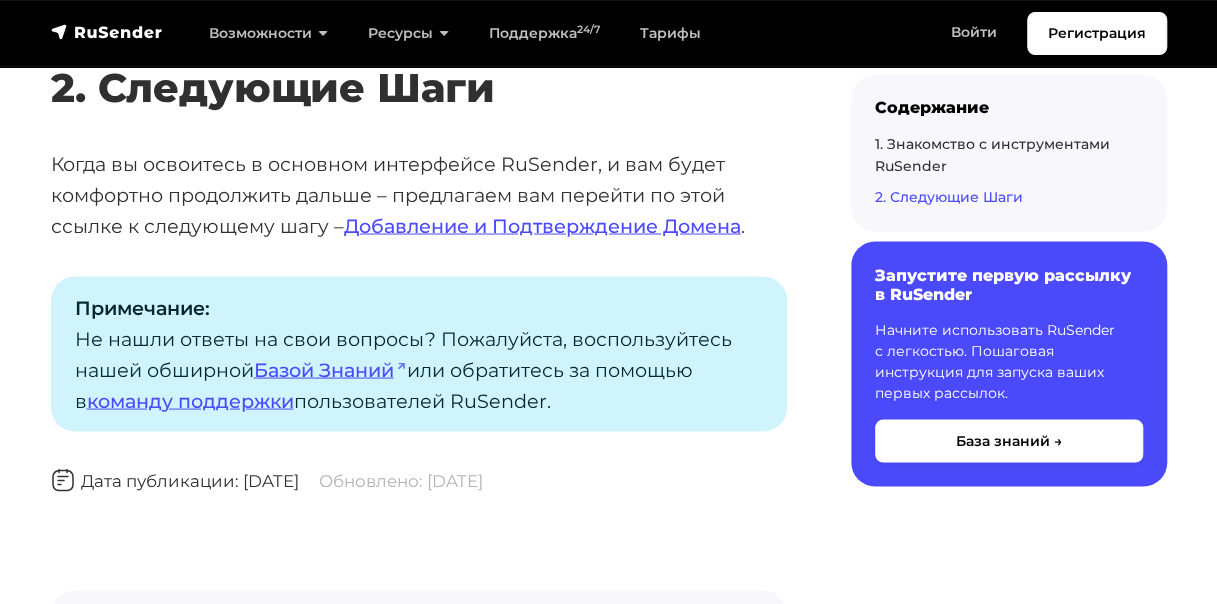 scroll, scrollTop: 5315, scrollLeft: 0, axis: vertical 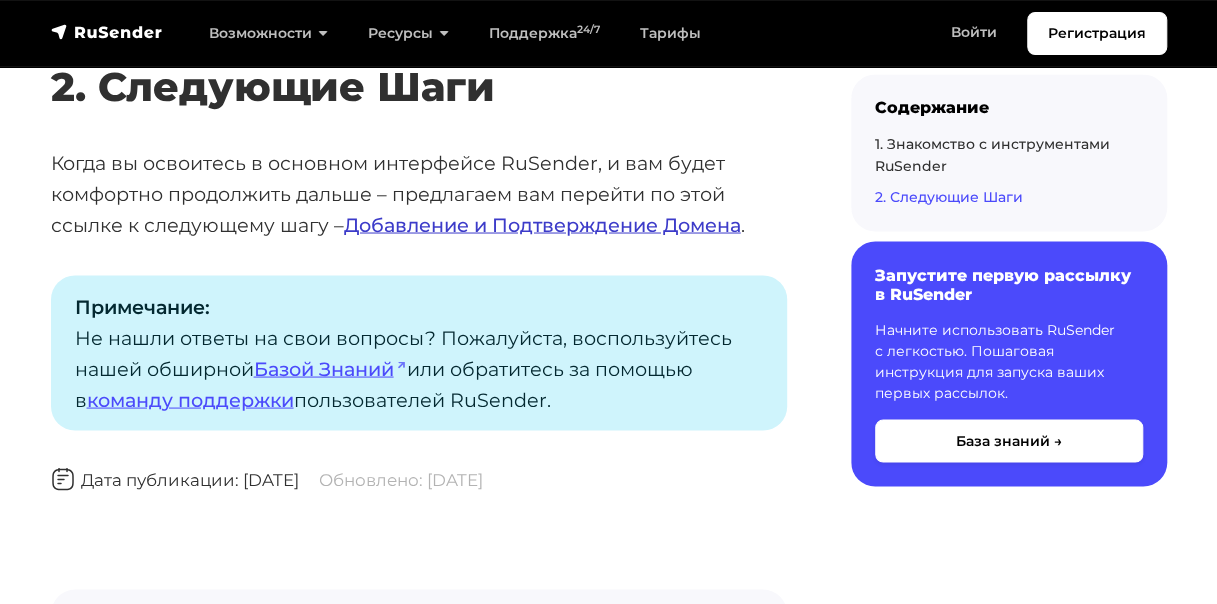 click on "Добавление и Подтверждение Домена" at bounding box center [542, 224] 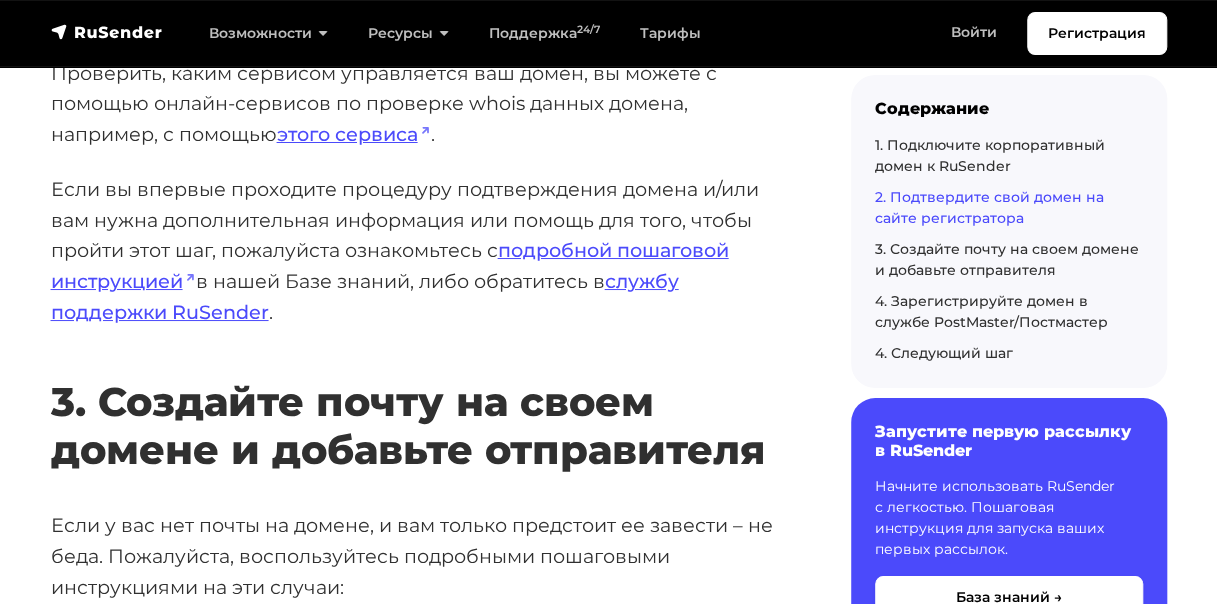 scroll, scrollTop: 3505, scrollLeft: 0, axis: vertical 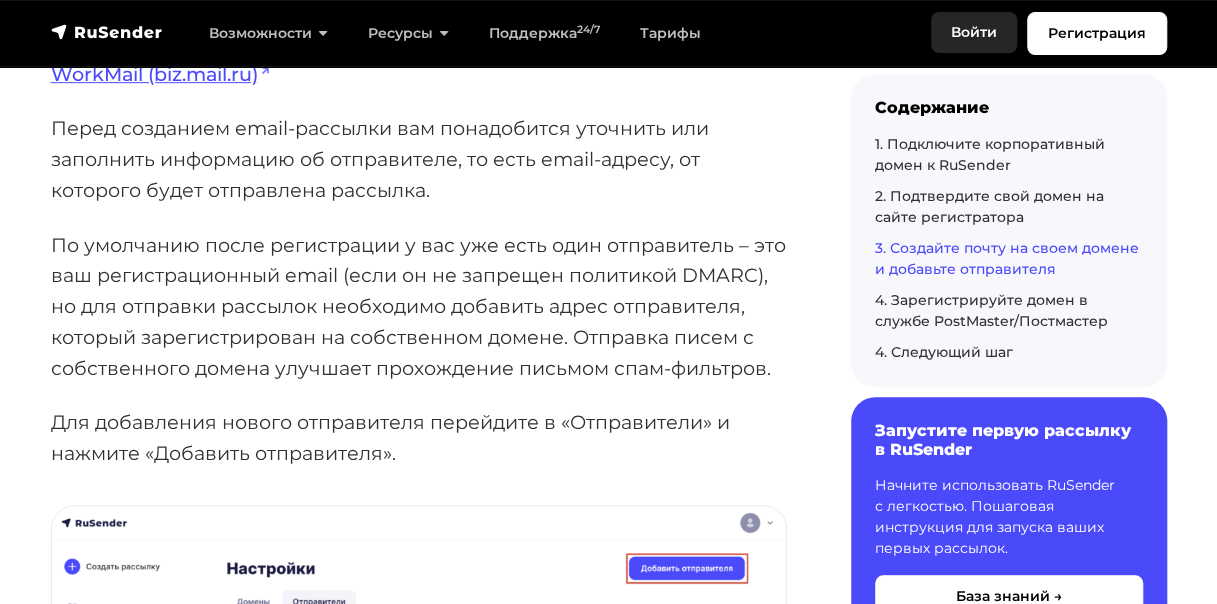 click on "Войти" at bounding box center (974, 32) 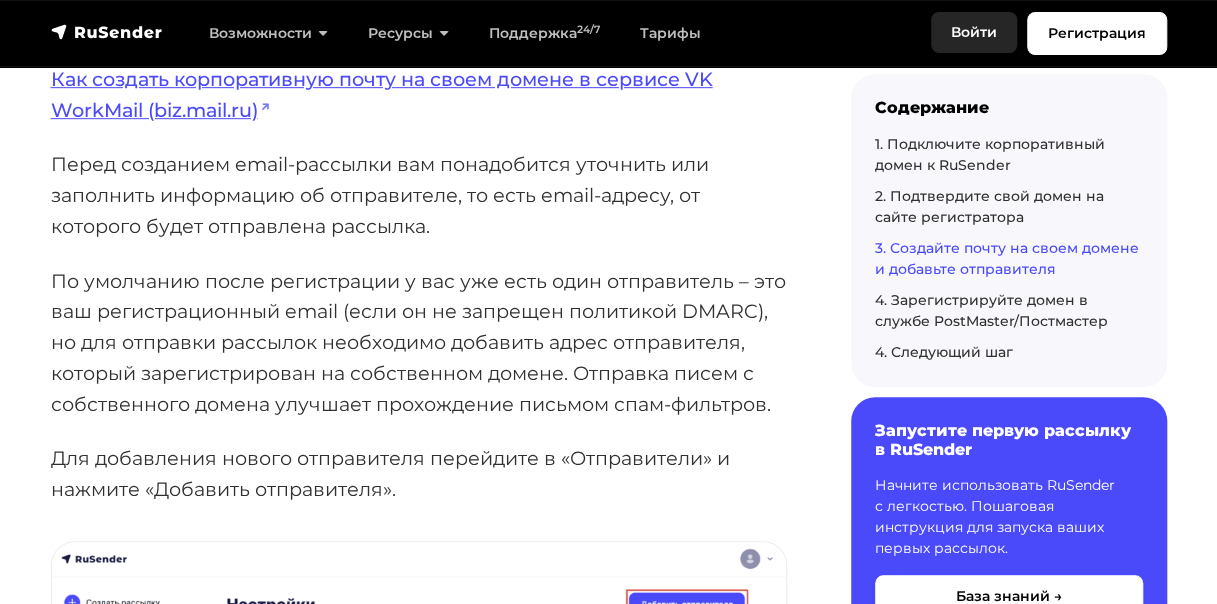scroll, scrollTop: 4173, scrollLeft: 0, axis: vertical 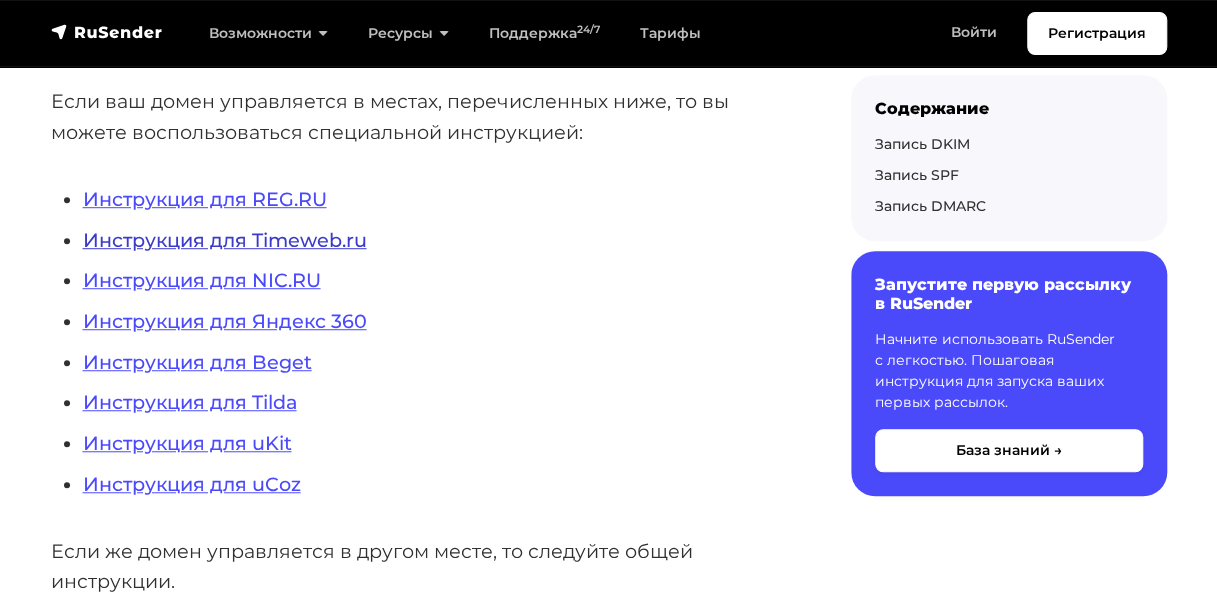click on "Инструкция для Timeweb.ru" at bounding box center [225, 240] 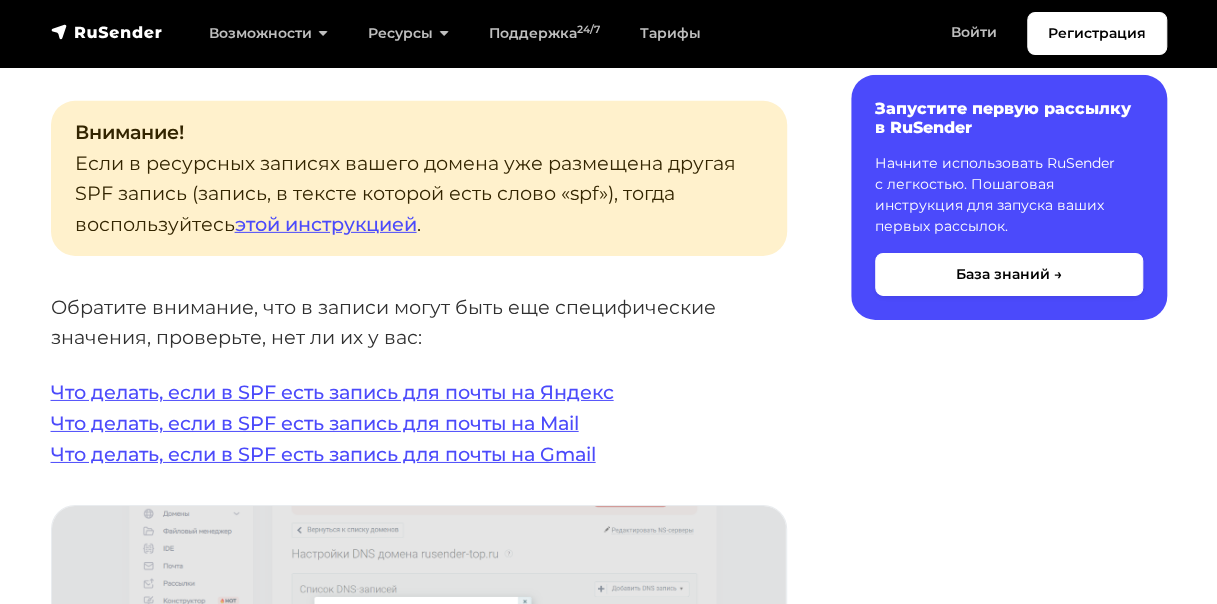 scroll, scrollTop: 2958, scrollLeft: 0, axis: vertical 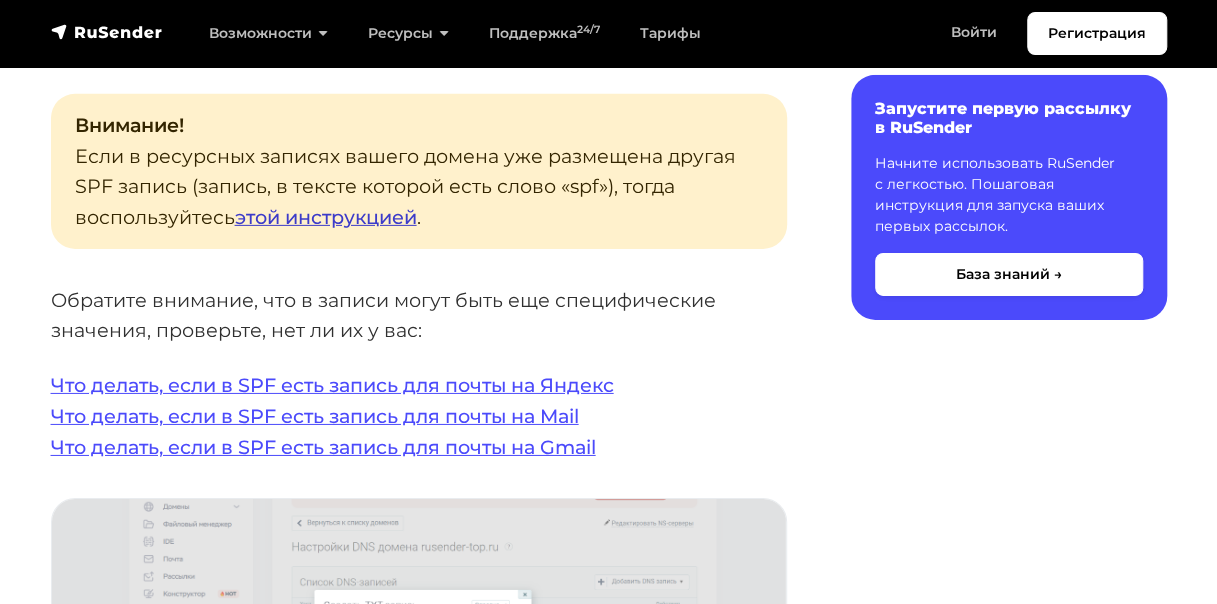 click on "этой инструкцией" at bounding box center (326, 217) 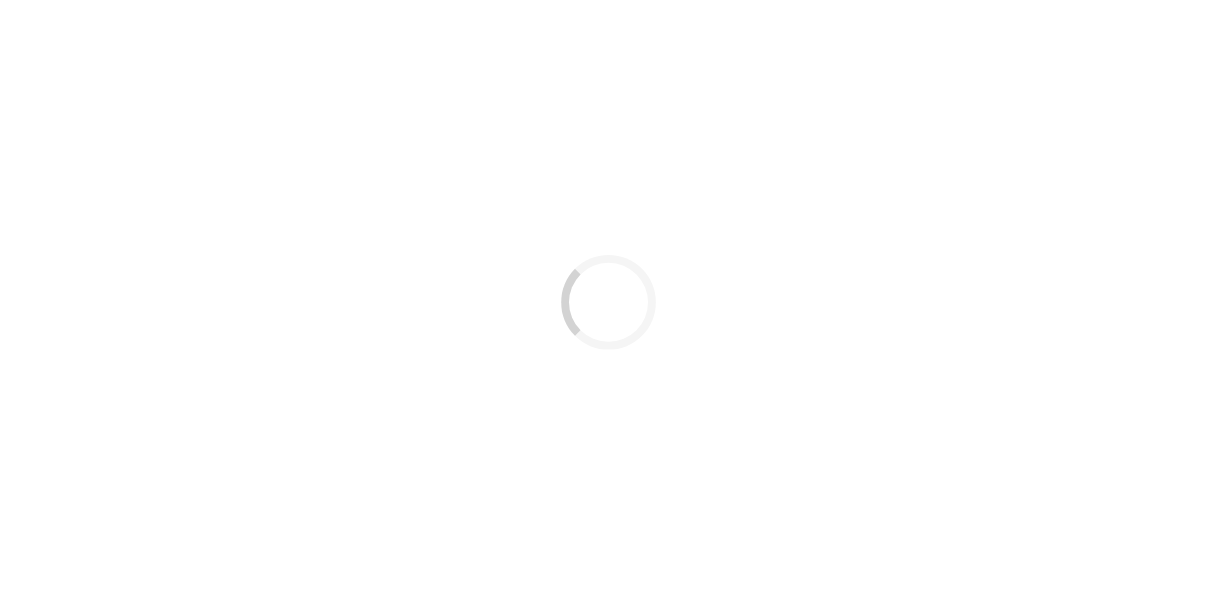 scroll, scrollTop: 0, scrollLeft: 0, axis: both 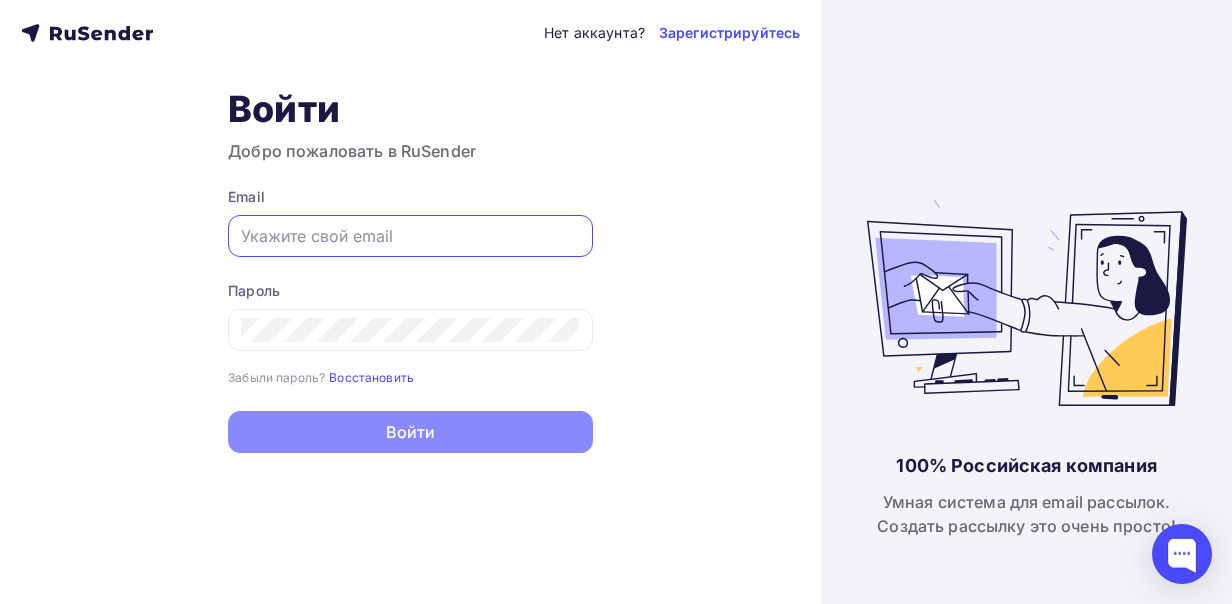 click at bounding box center [410, 236] 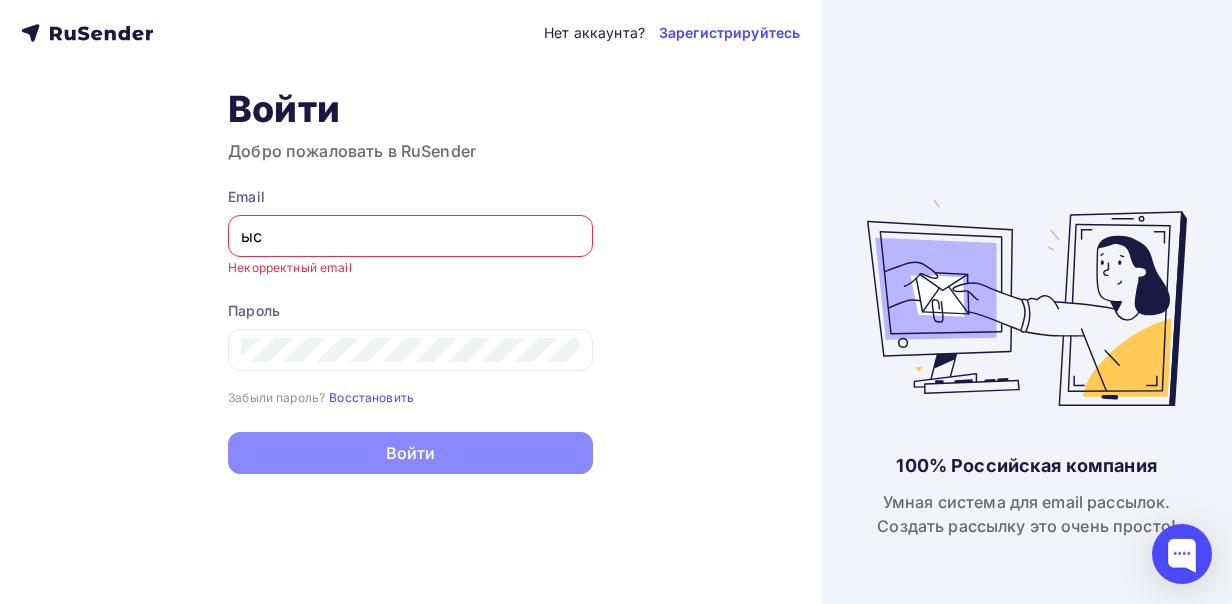 type on "ы" 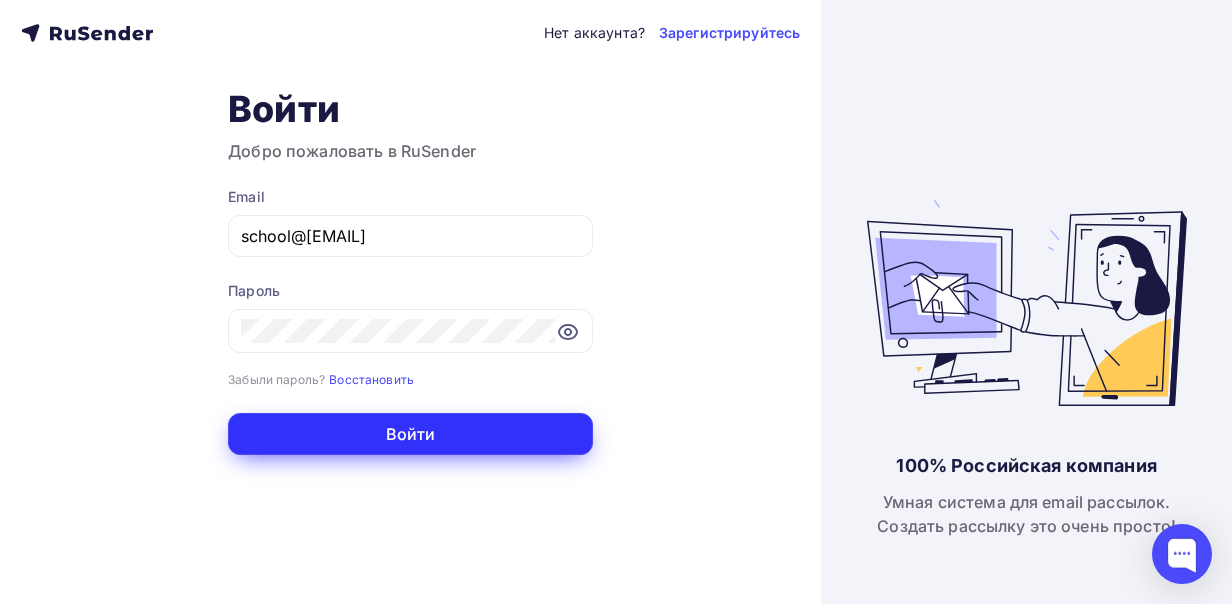 click on "Войти" at bounding box center (410, 434) 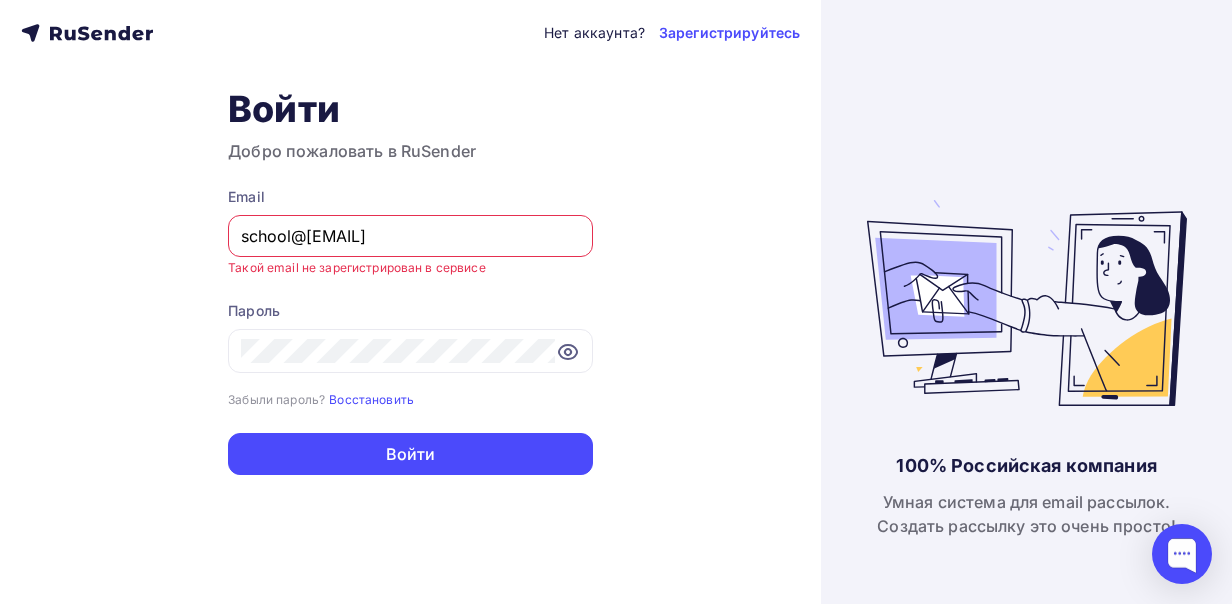 click on "school@centrerano.ru" at bounding box center [410, 236] 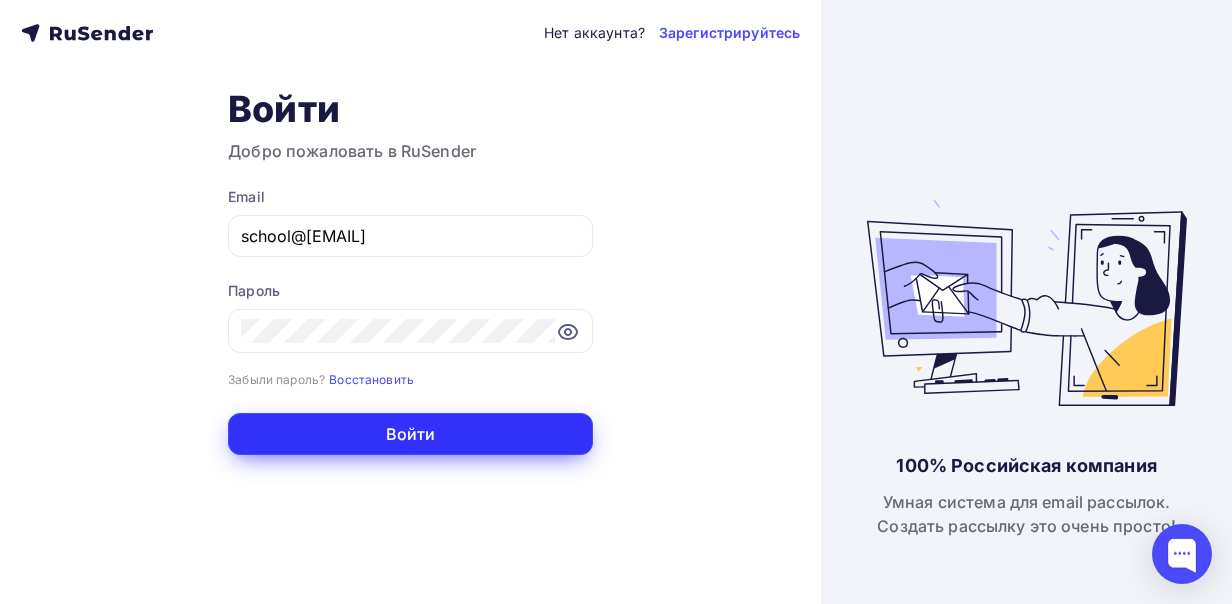 click on "Войти" at bounding box center [410, 434] 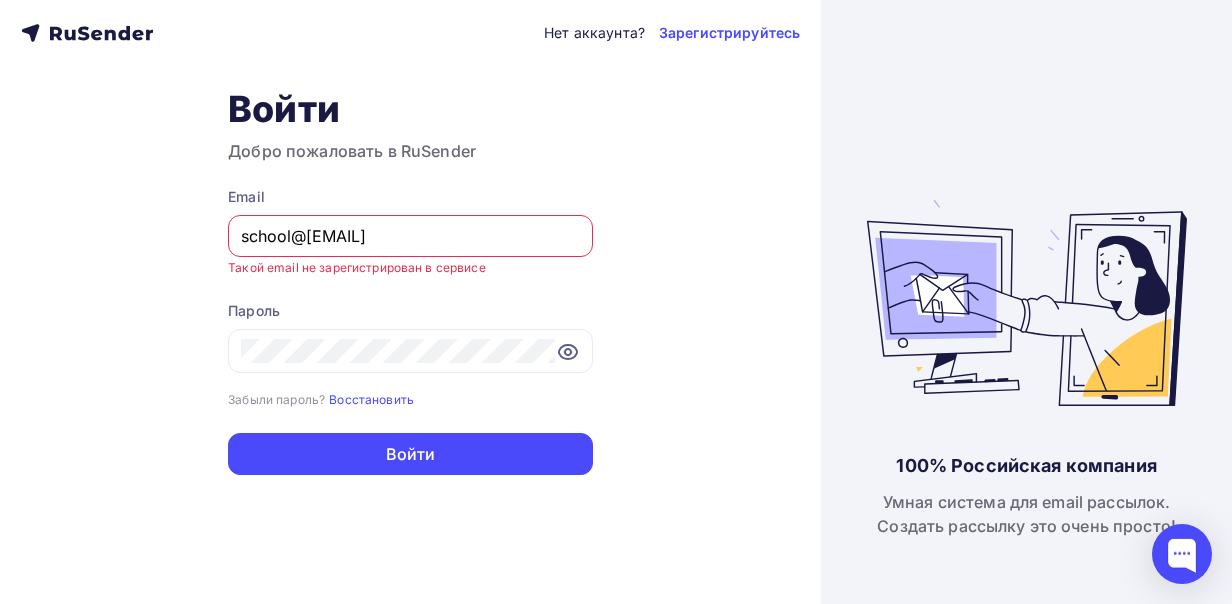 click on "school@centrano.ru" at bounding box center (410, 236) 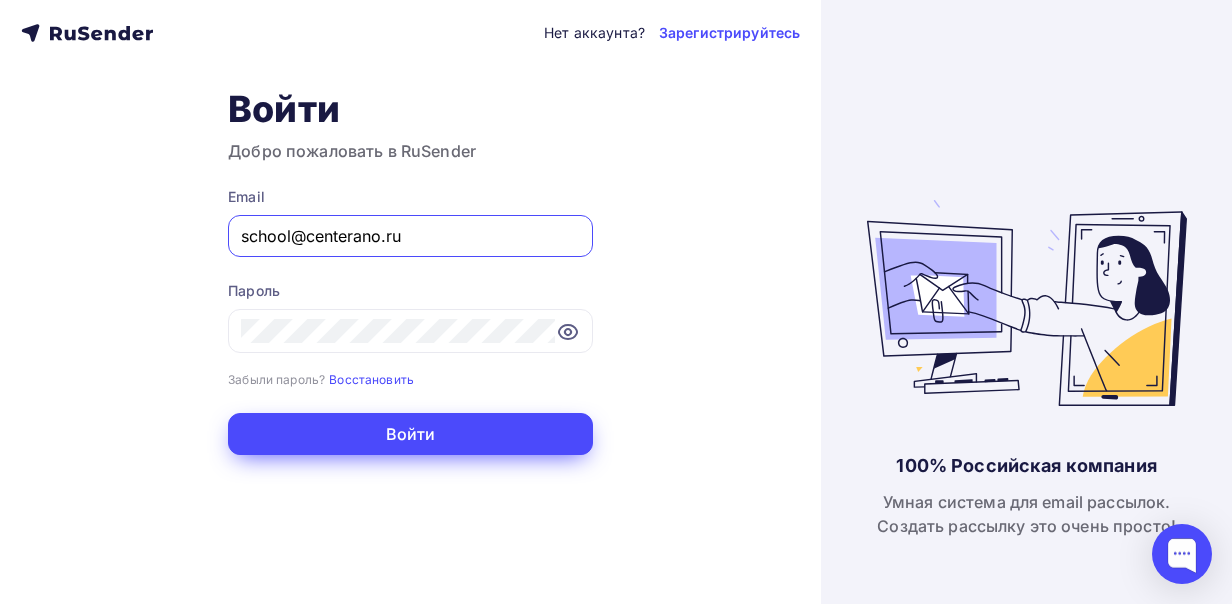 type on "school@centerano.ru" 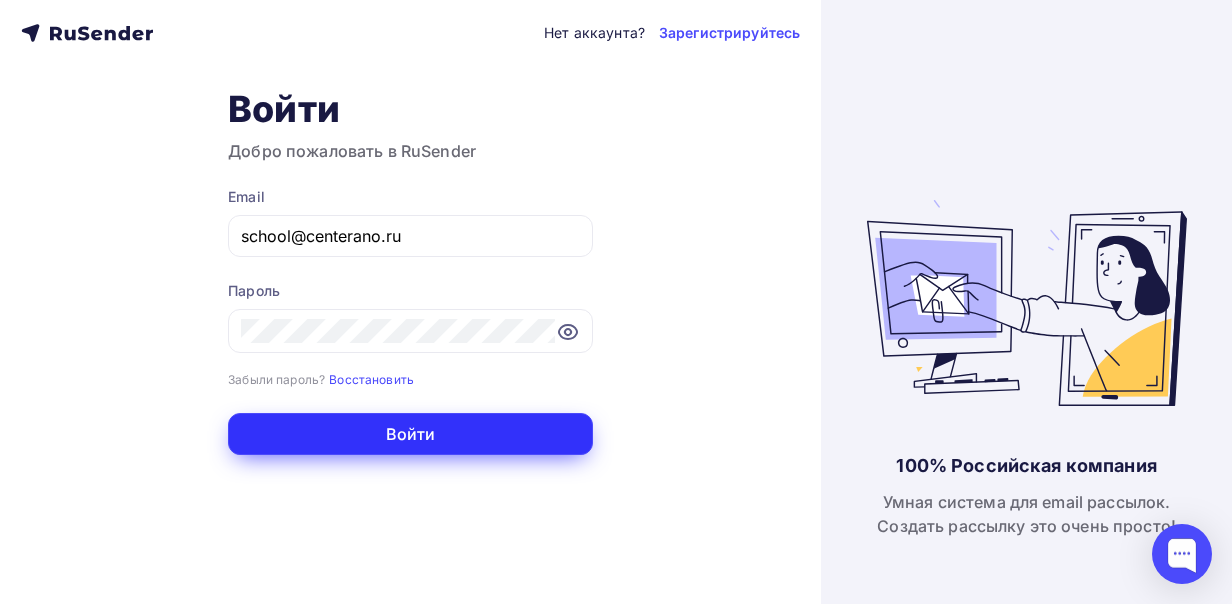 click on "Войти" at bounding box center (410, 434) 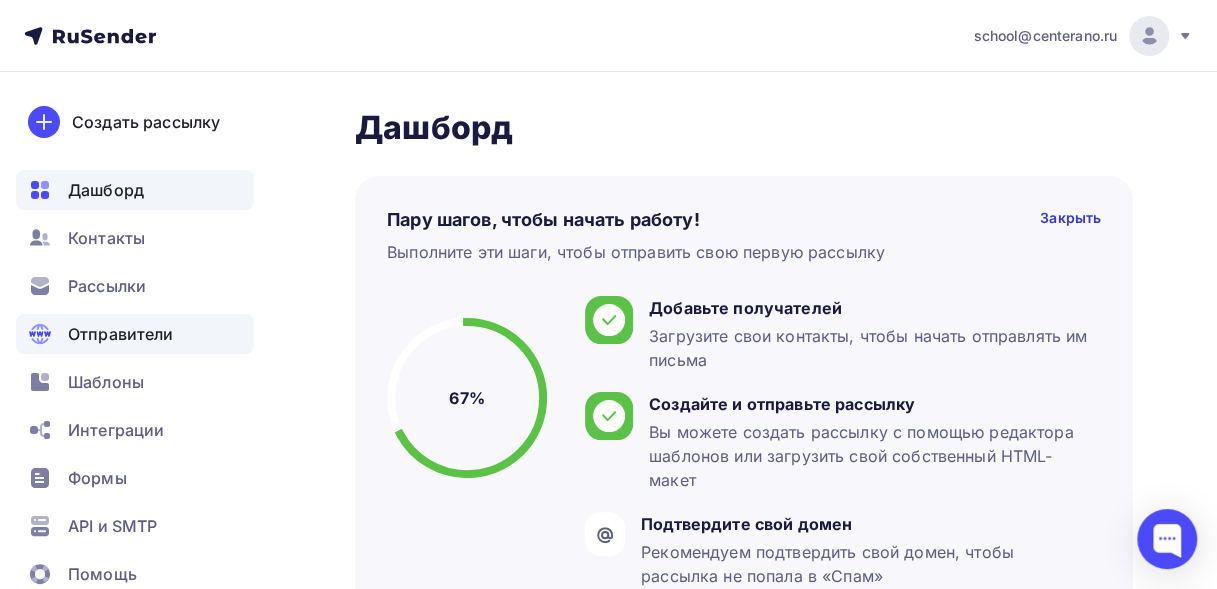 click on "Отправители" at bounding box center (121, 334) 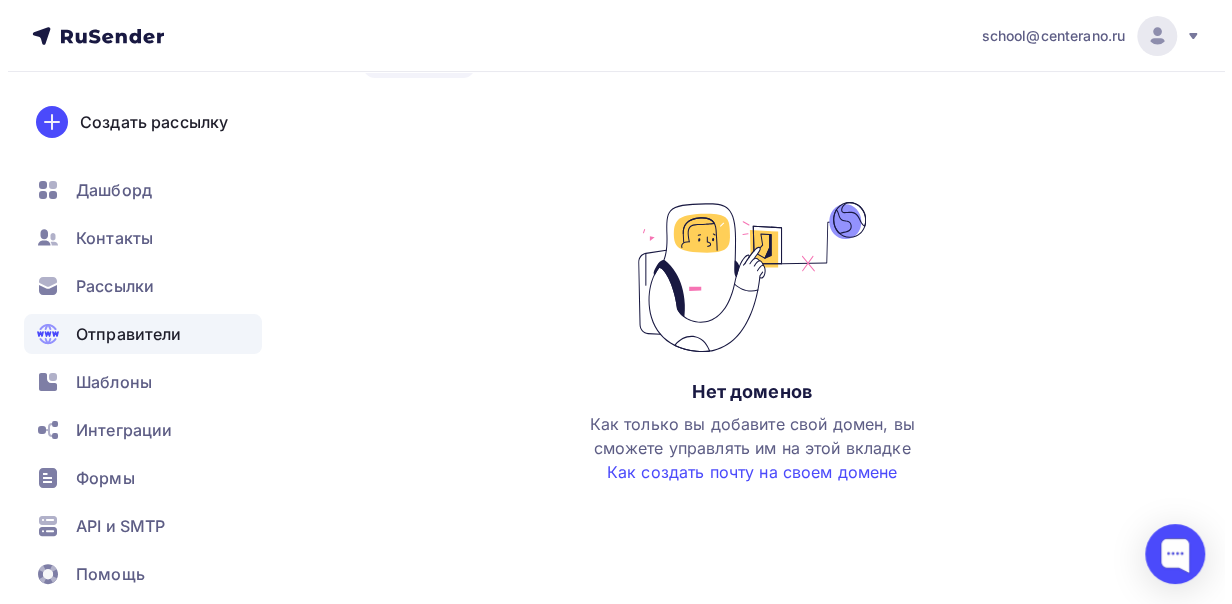 scroll, scrollTop: 0, scrollLeft: 0, axis: both 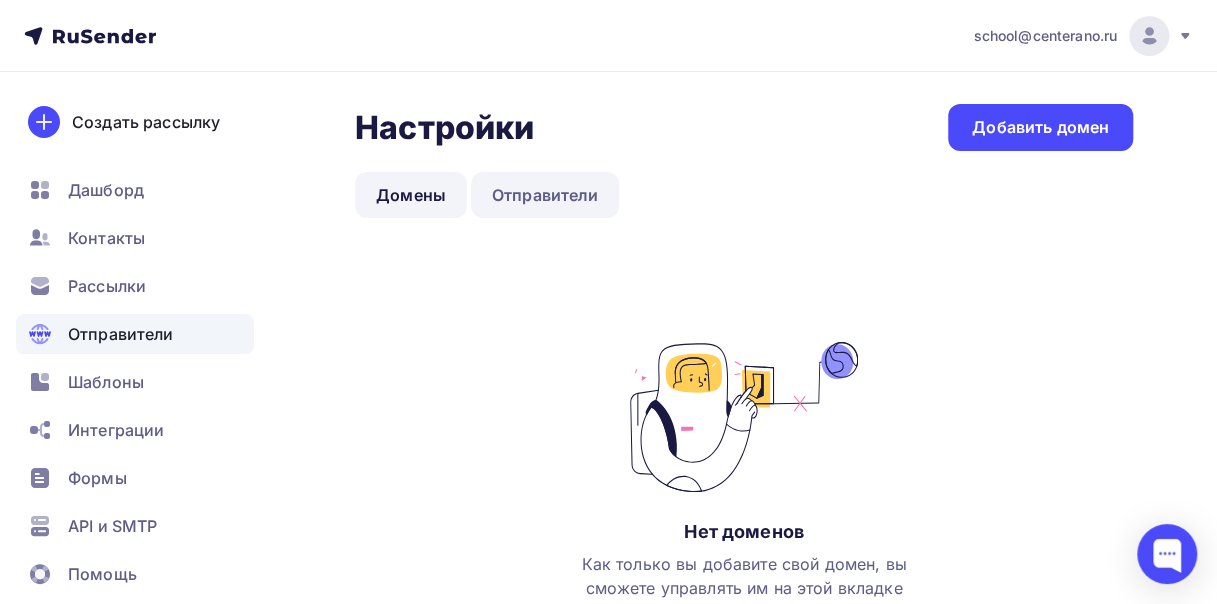 click on "Отправители" at bounding box center [545, 195] 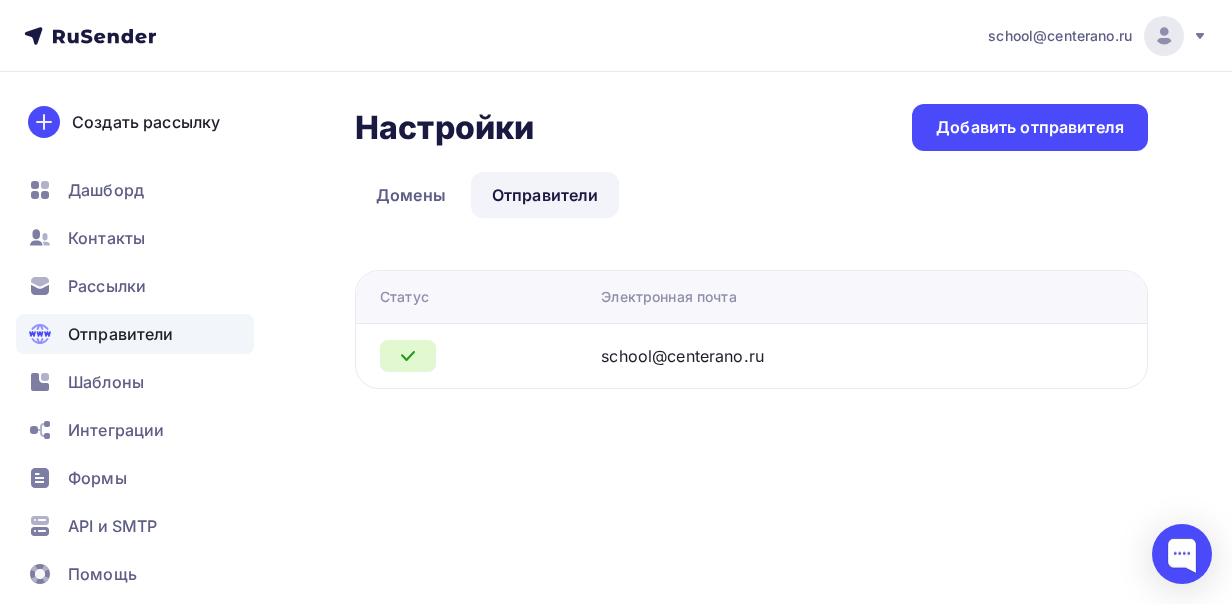 click on "school@centerano.ru" at bounding box center [682, 356] 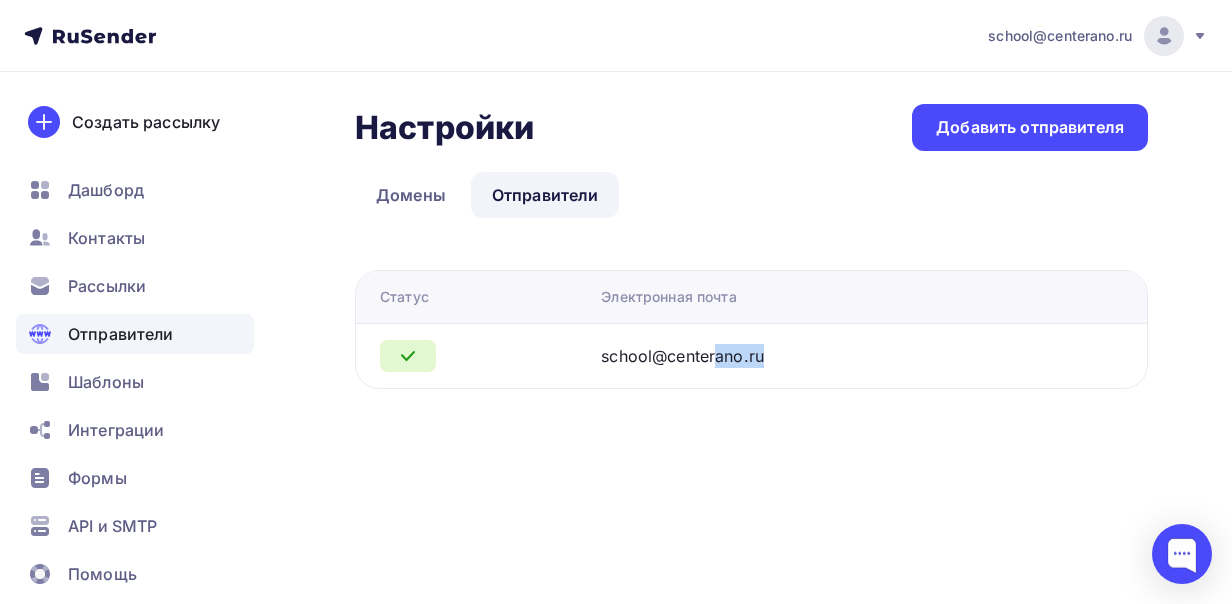 click on "school@centerano.ru" at bounding box center (682, 356) 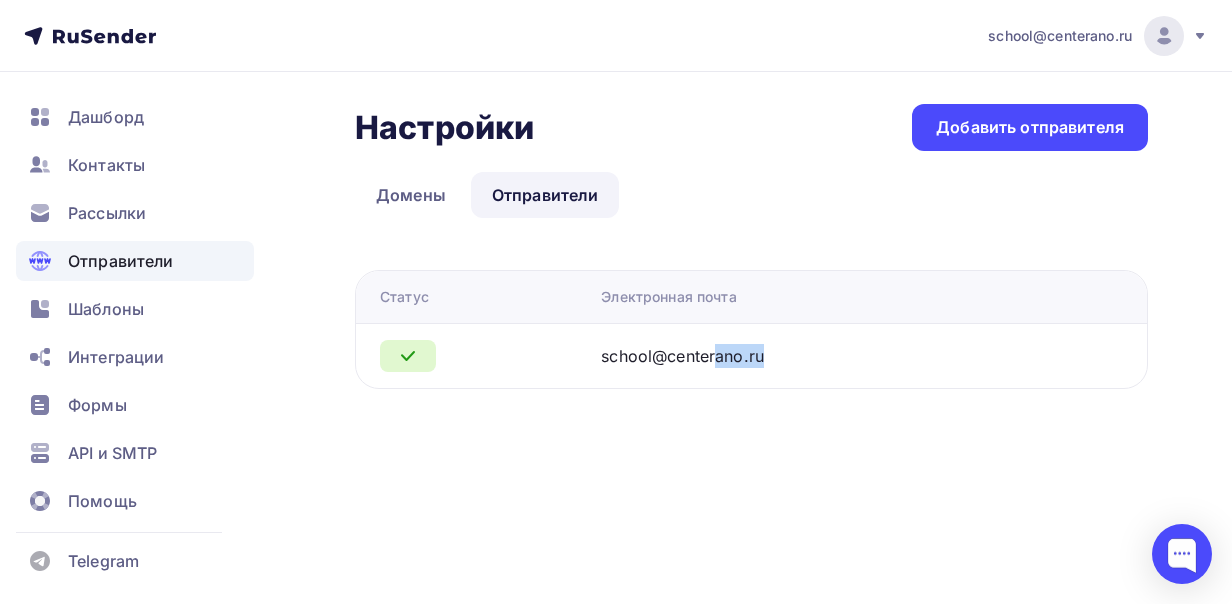 scroll, scrollTop: 0, scrollLeft: 0, axis: both 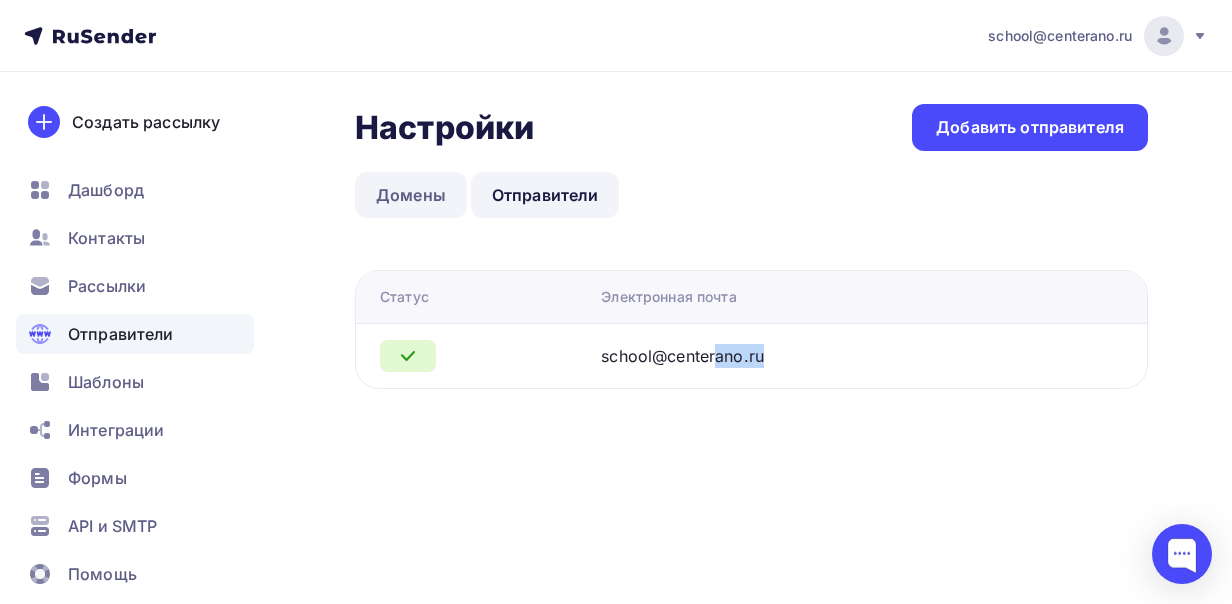 click on "Домены" at bounding box center (411, 195) 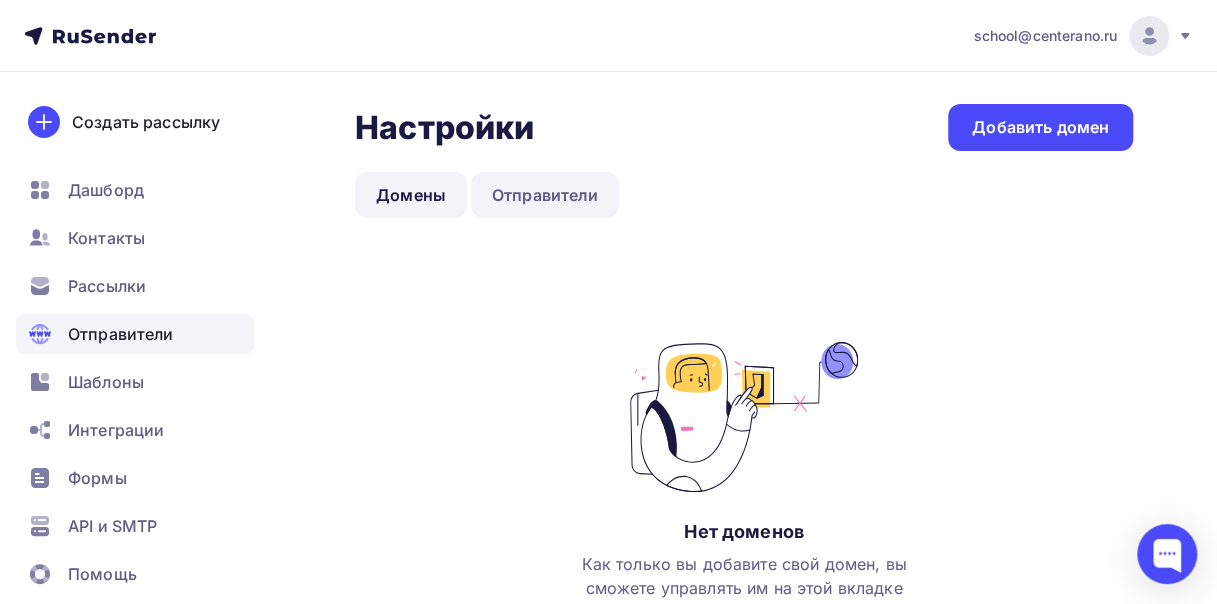 click on "Отправители" at bounding box center [545, 195] 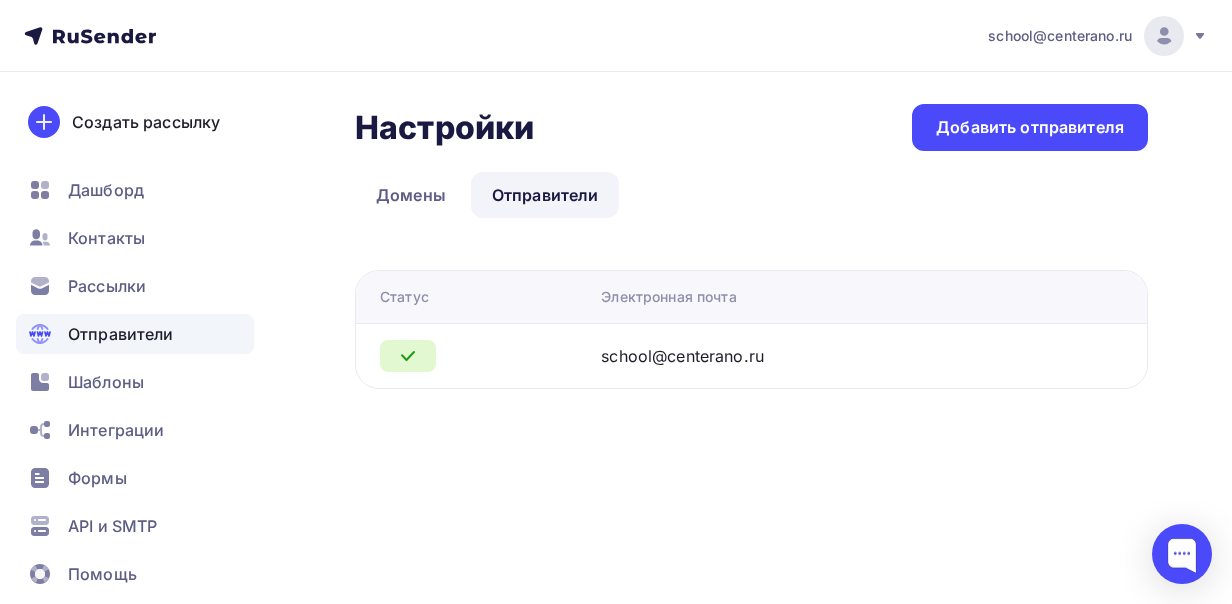 click on "school@centerano.ru" at bounding box center [682, 356] 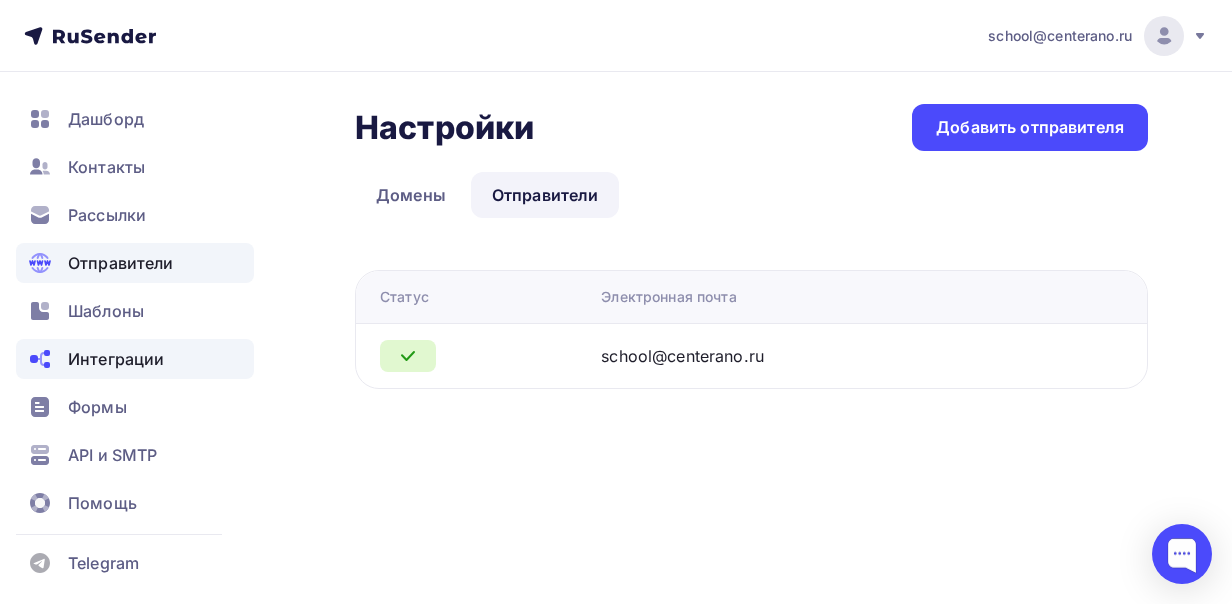 scroll, scrollTop: 70, scrollLeft: 0, axis: vertical 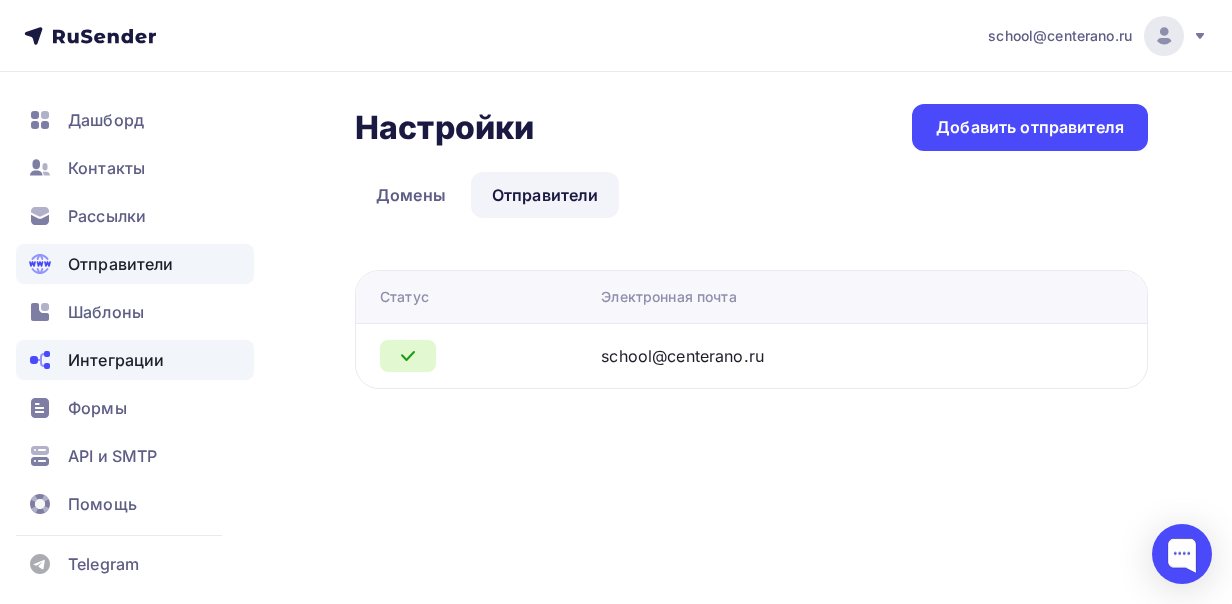 click on "Интеграции" at bounding box center [116, 360] 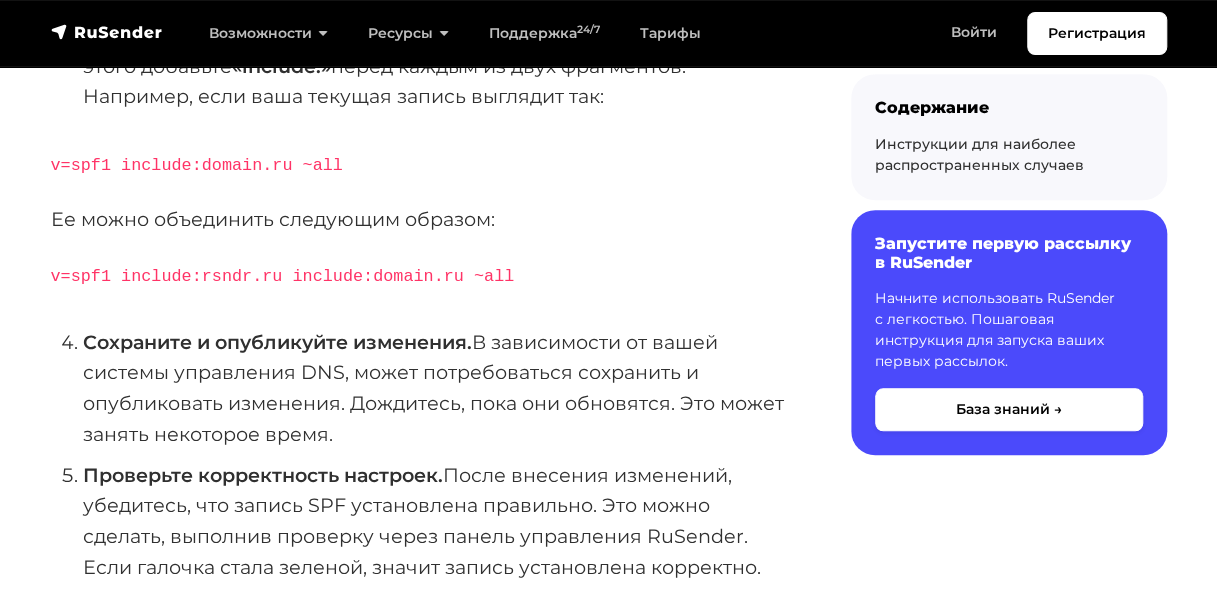 scroll, scrollTop: 780, scrollLeft: 0, axis: vertical 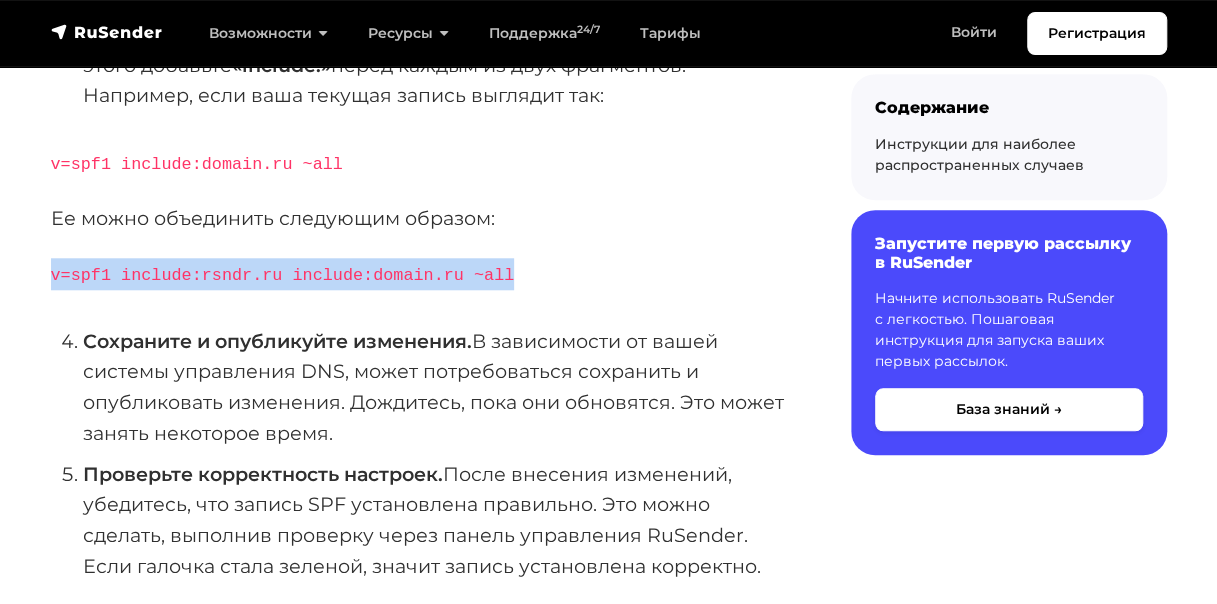 drag, startPoint x: 51, startPoint y: 272, endPoint x: 592, endPoint y: 245, distance: 541.67334 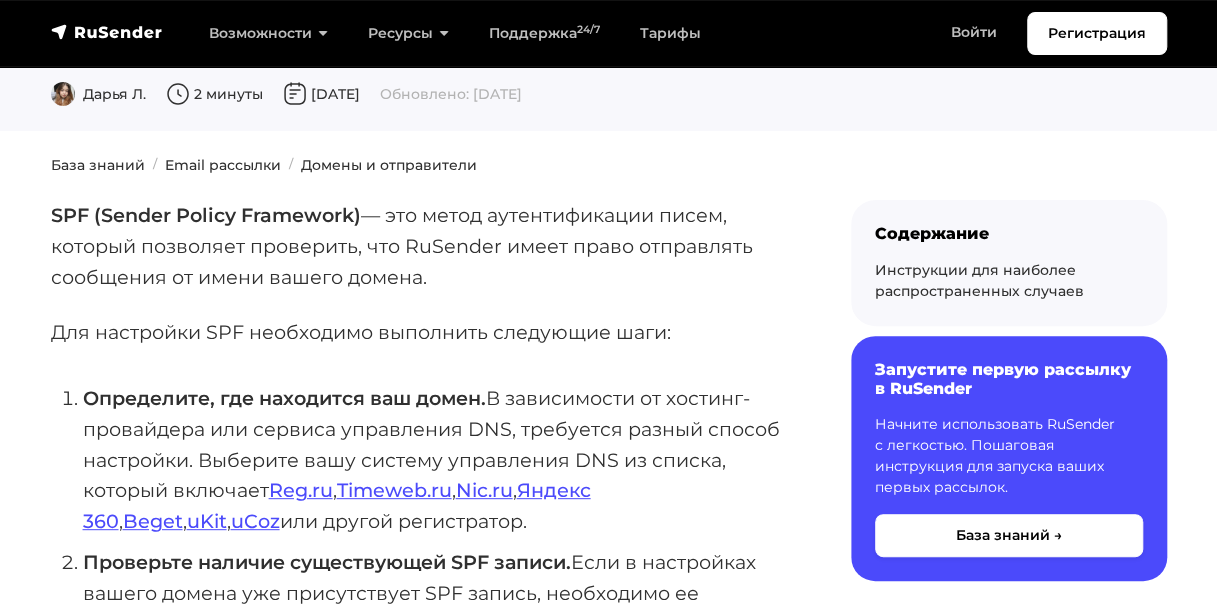 scroll, scrollTop: 0, scrollLeft: 0, axis: both 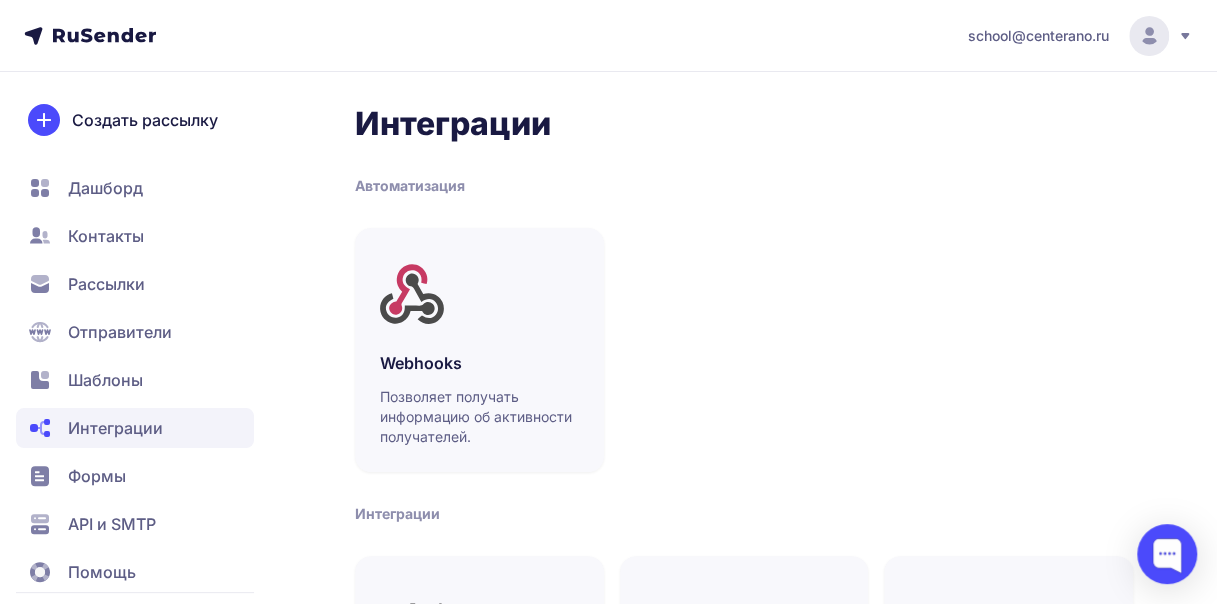 click on "Отправители" at bounding box center [120, 332] 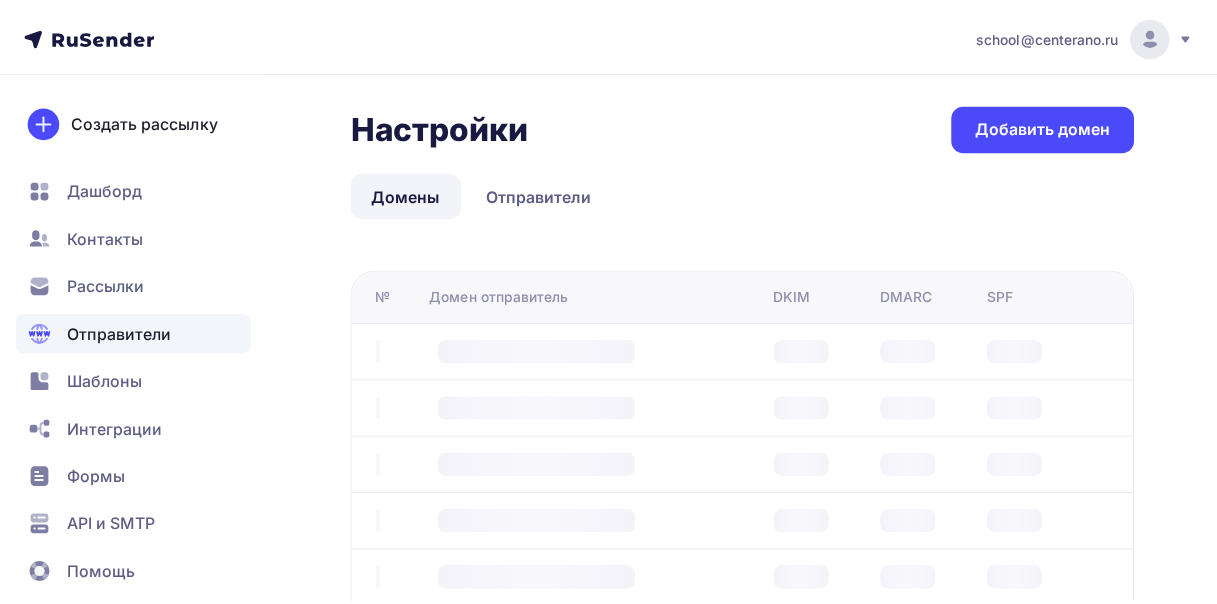 scroll, scrollTop: 0, scrollLeft: 0, axis: both 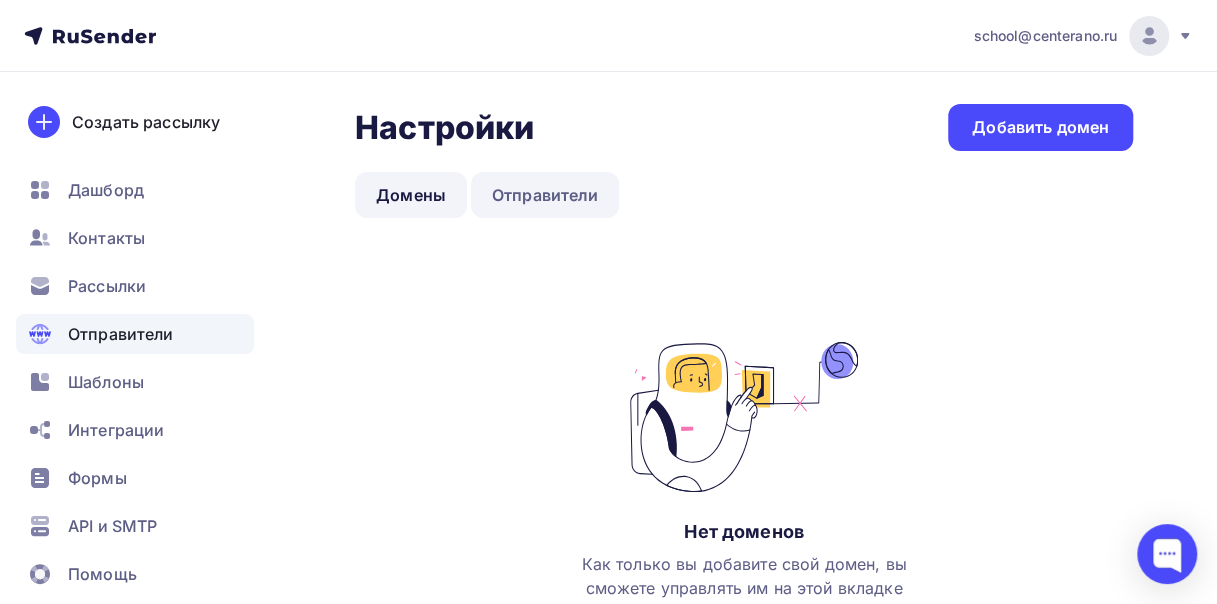 click on "Отправители" at bounding box center (545, 195) 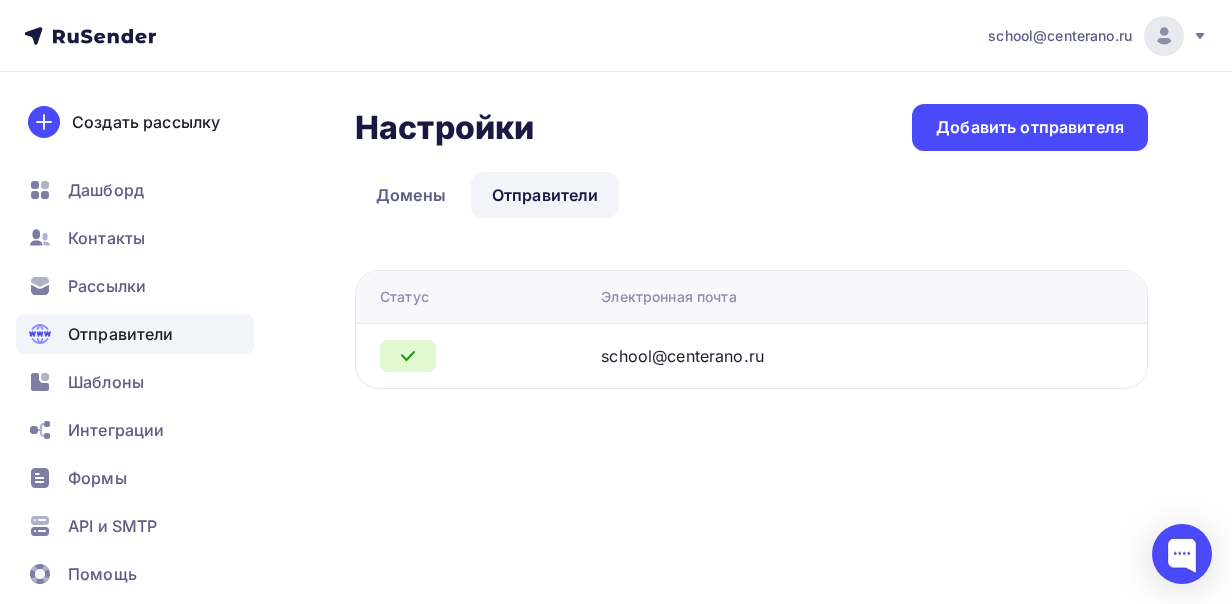 click on "school@centerano.ru" at bounding box center (682, 356) 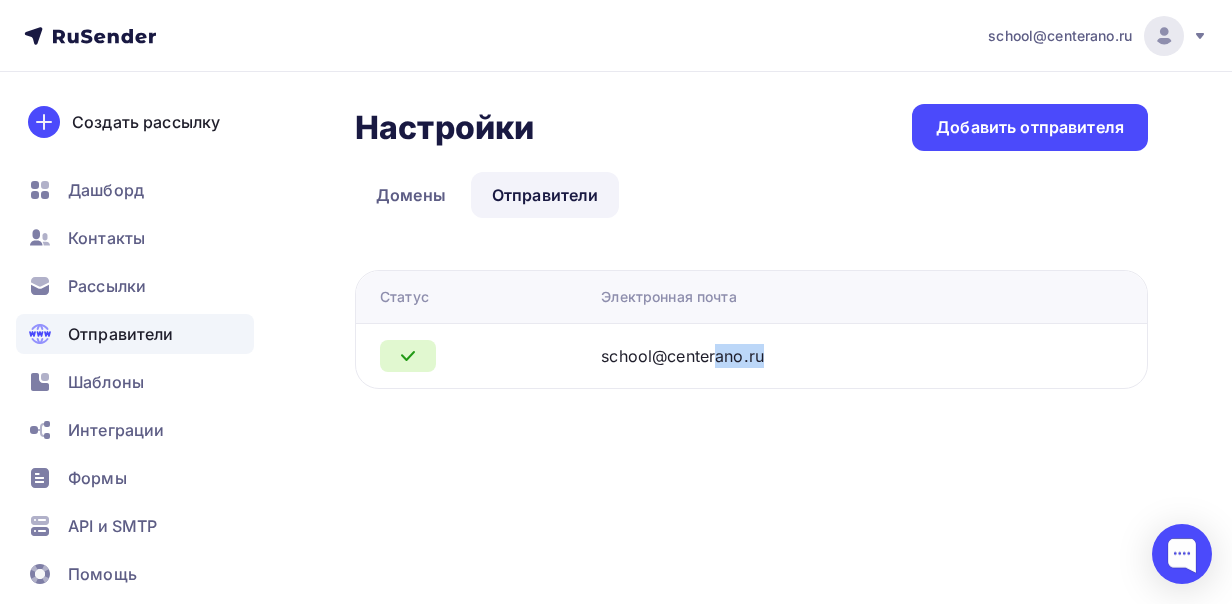 click on "school@centerano.ru" at bounding box center [682, 356] 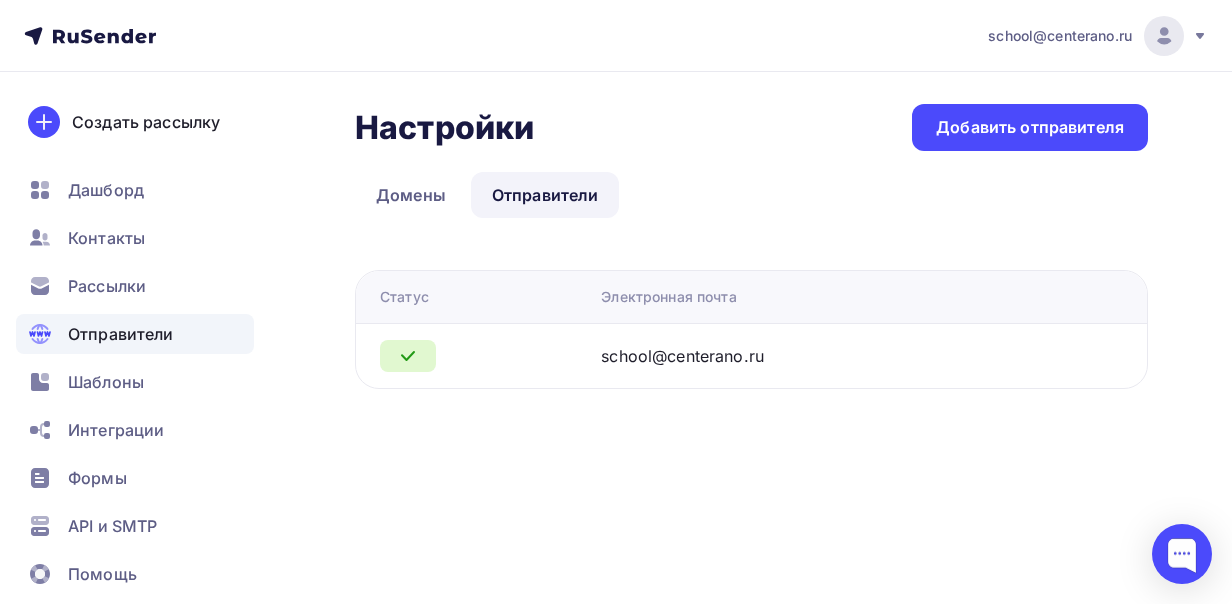click on "school@centerano.ru" at bounding box center (815, 355) 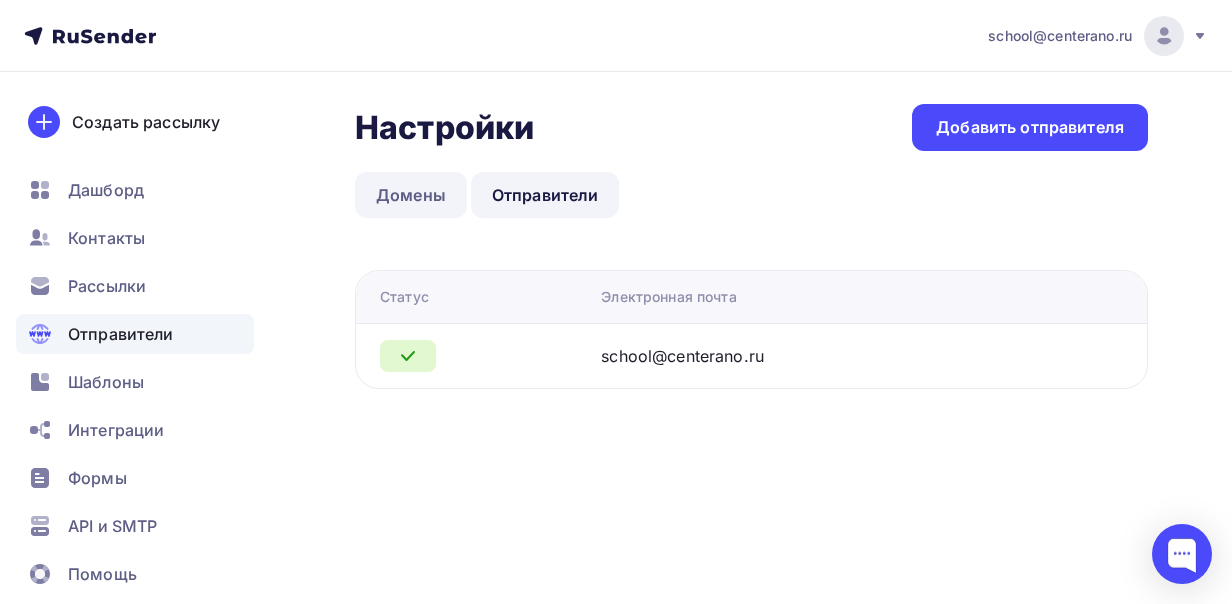 click on "Домены" at bounding box center (411, 195) 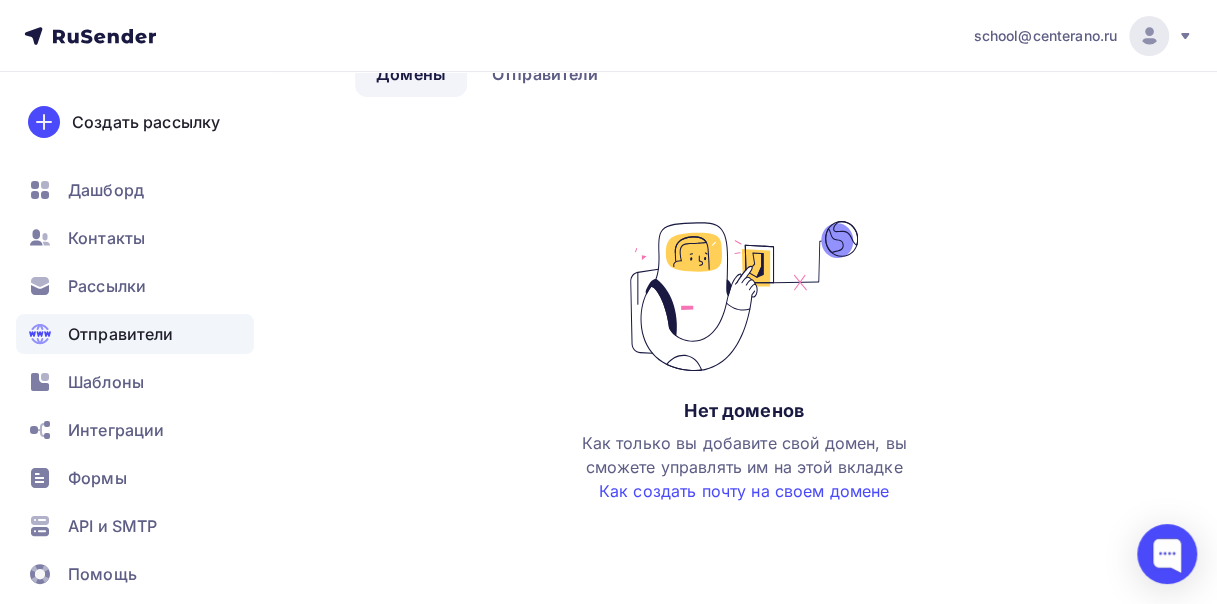 scroll, scrollTop: 0, scrollLeft: 0, axis: both 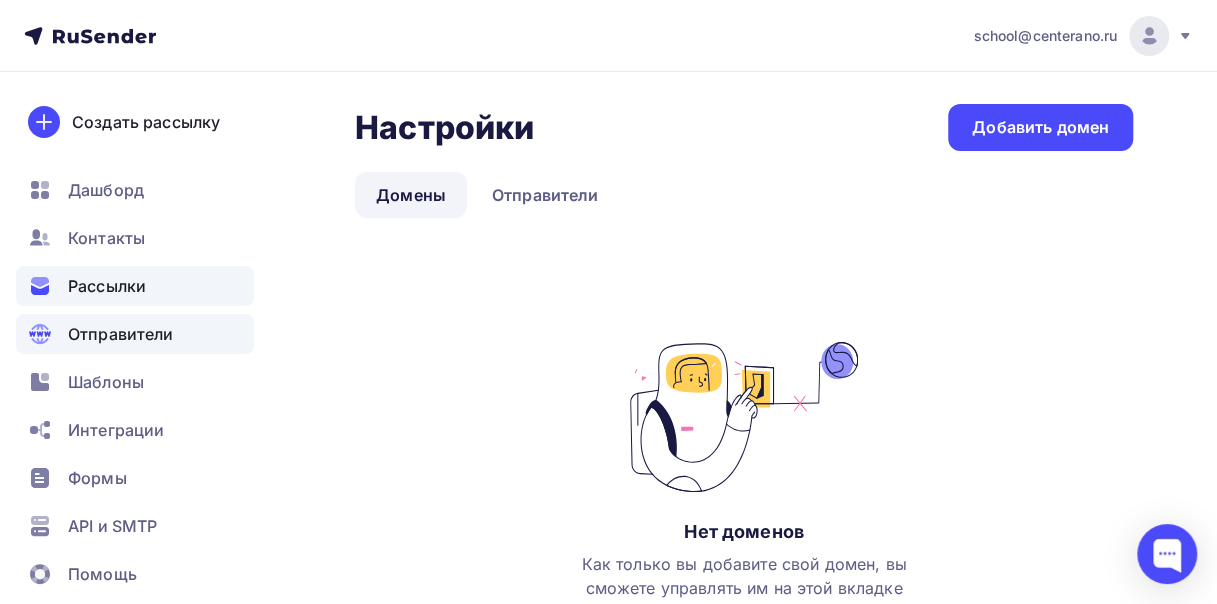 click on "Рассылки" at bounding box center (135, 286) 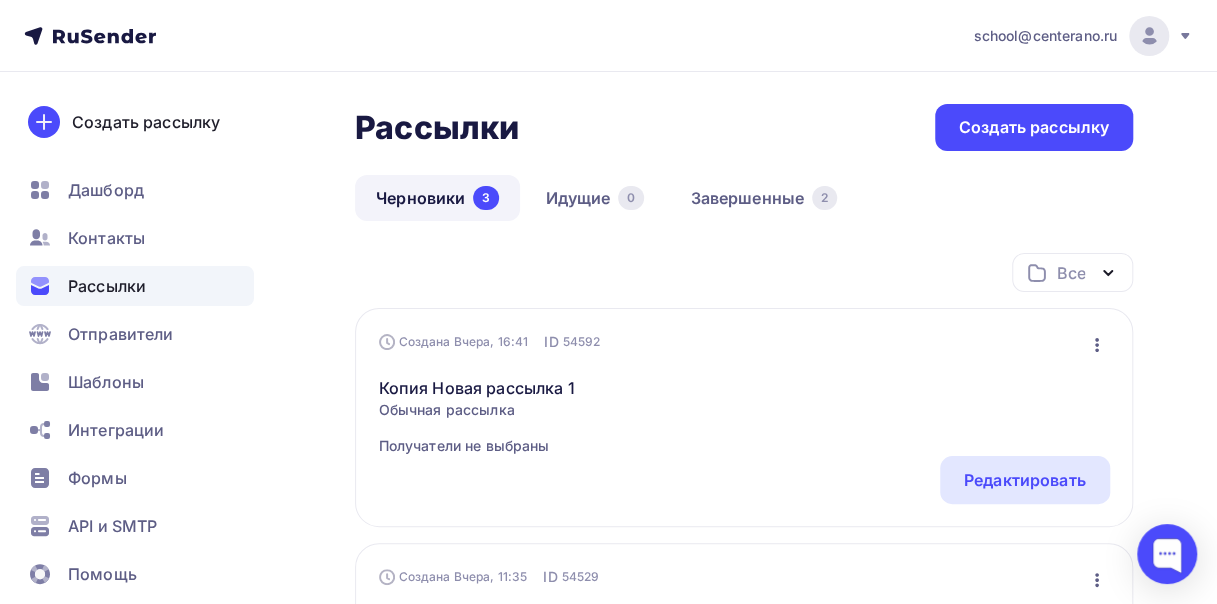 scroll, scrollTop: 0, scrollLeft: 0, axis: both 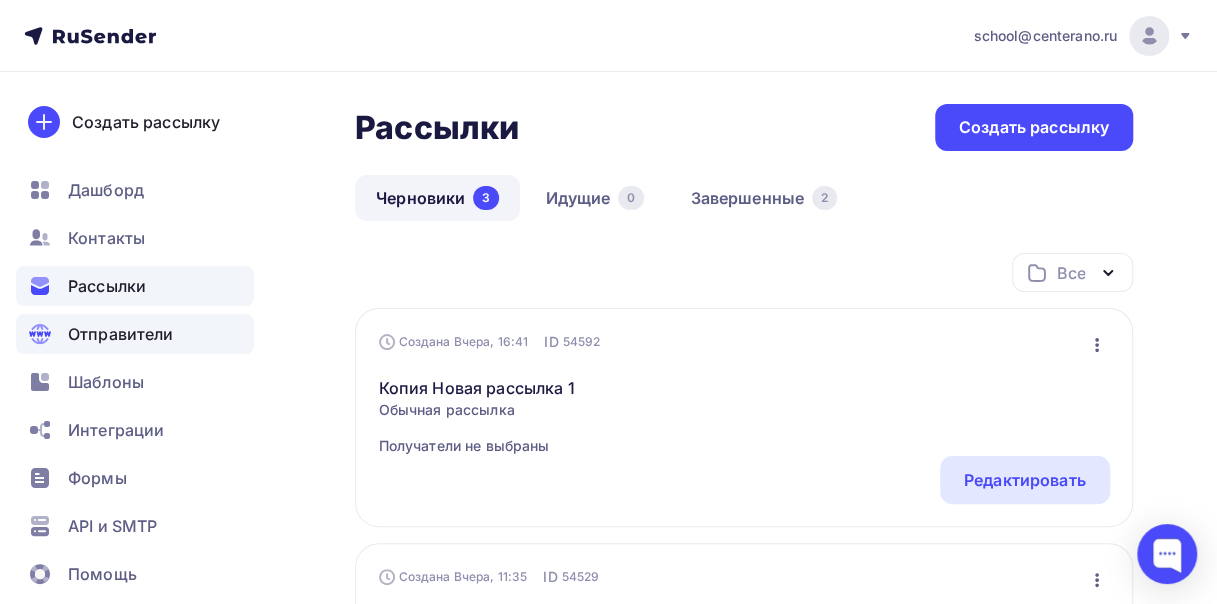 click on "Отправители" at bounding box center (121, 334) 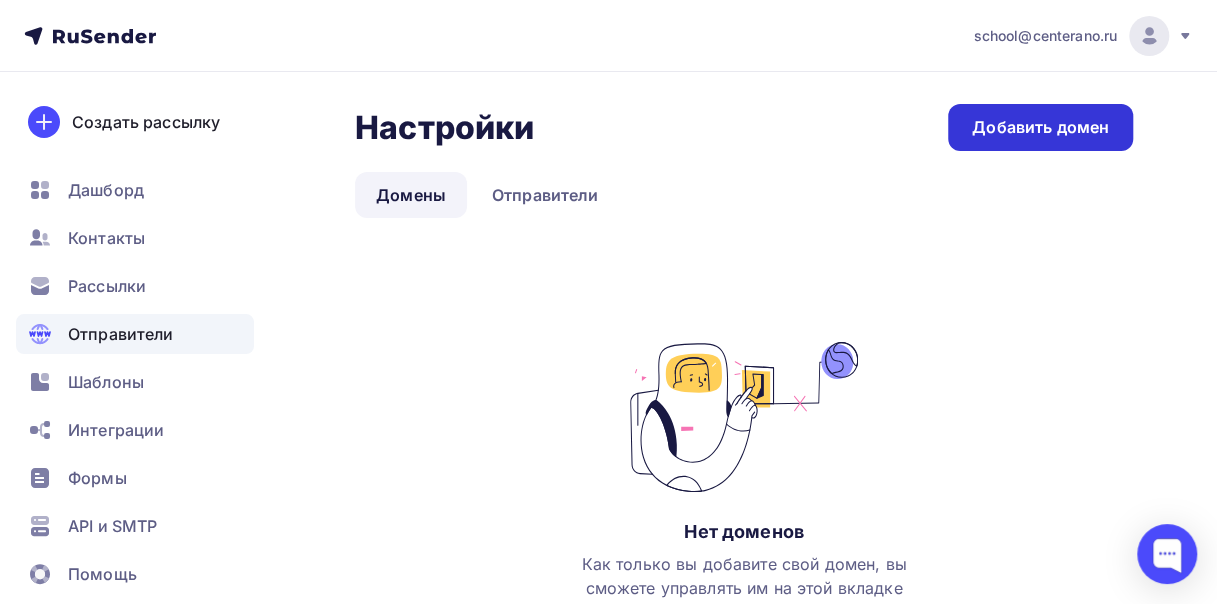 click on "Добавить домен" at bounding box center [1040, 127] 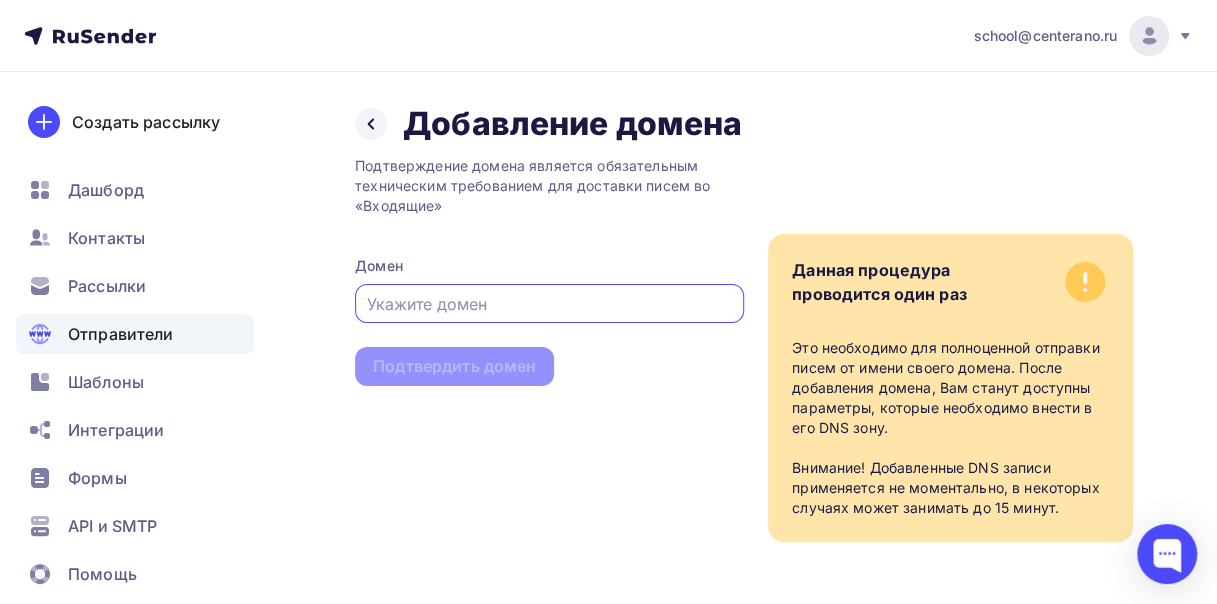 paste on "centrano.ru" 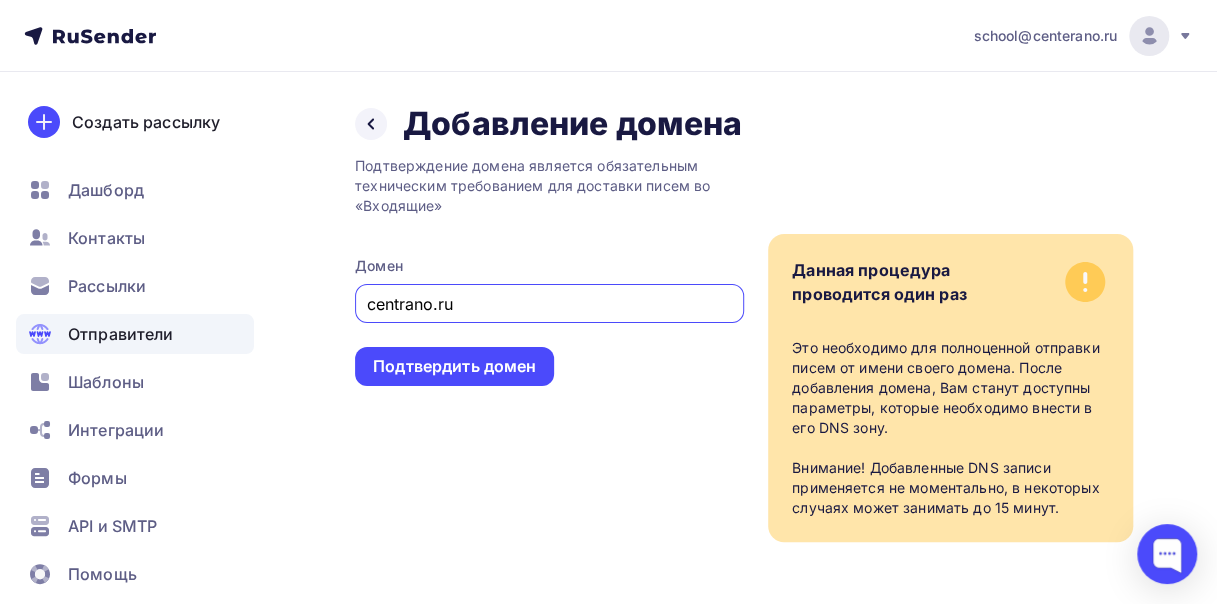 type on "centrano.ru" 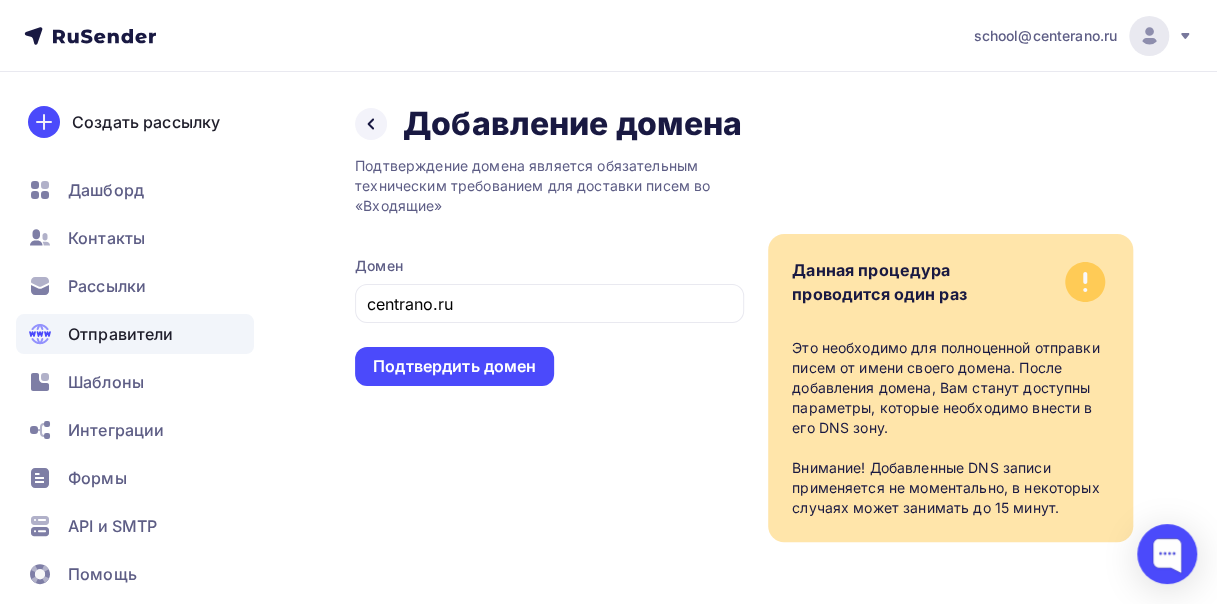 click on "Подтвердить домен" at bounding box center (454, 366) 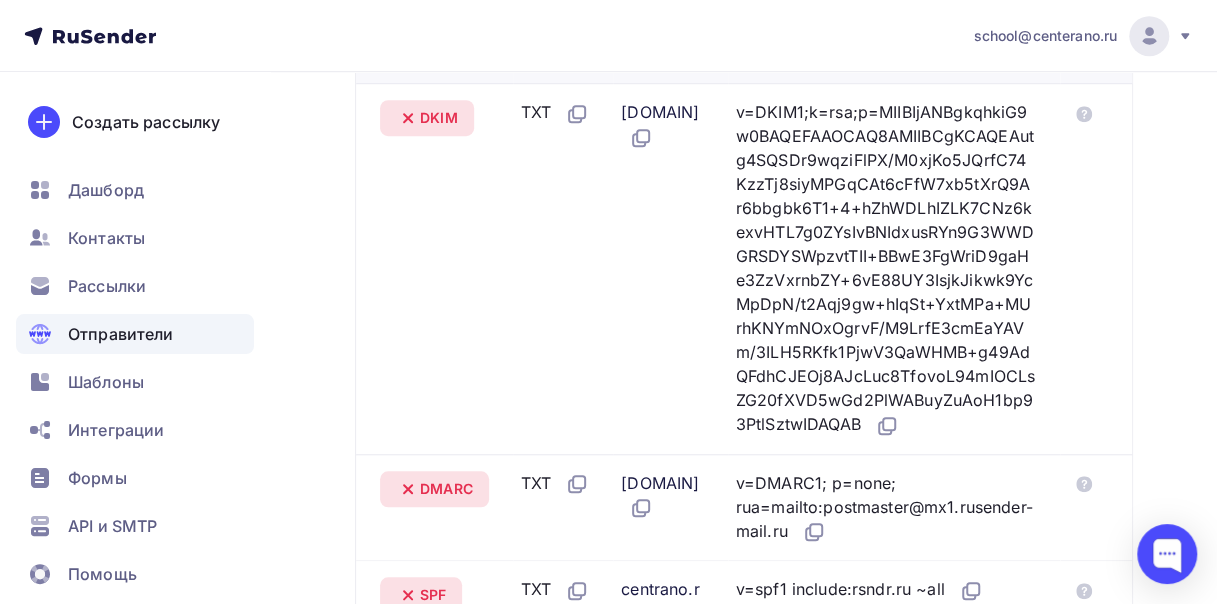 scroll, scrollTop: 629, scrollLeft: 0, axis: vertical 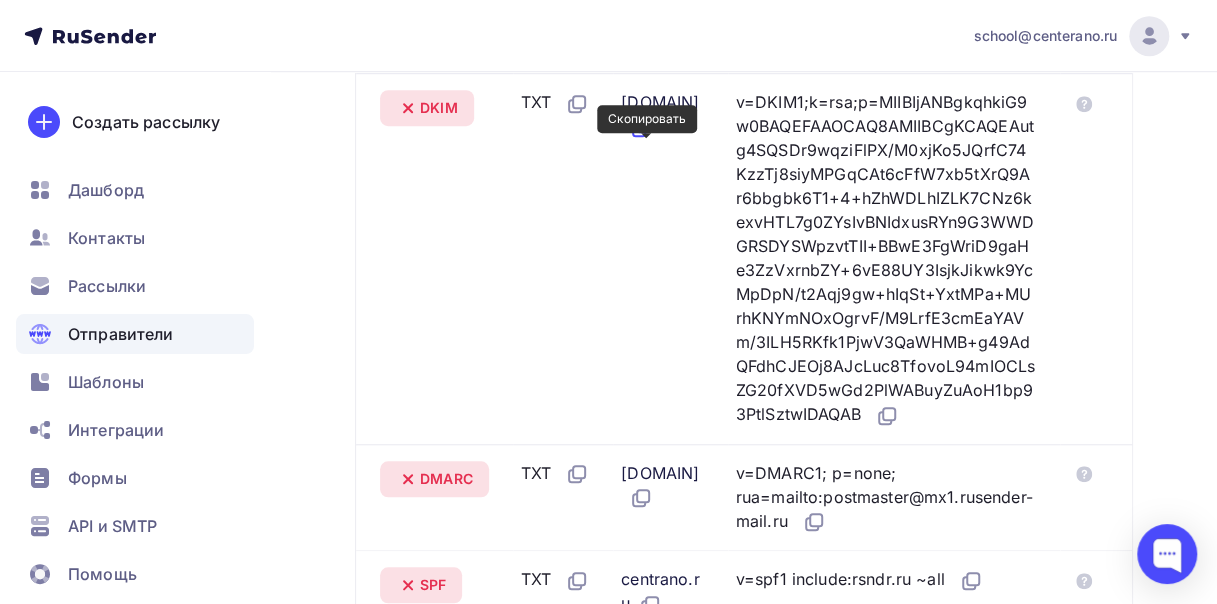 click 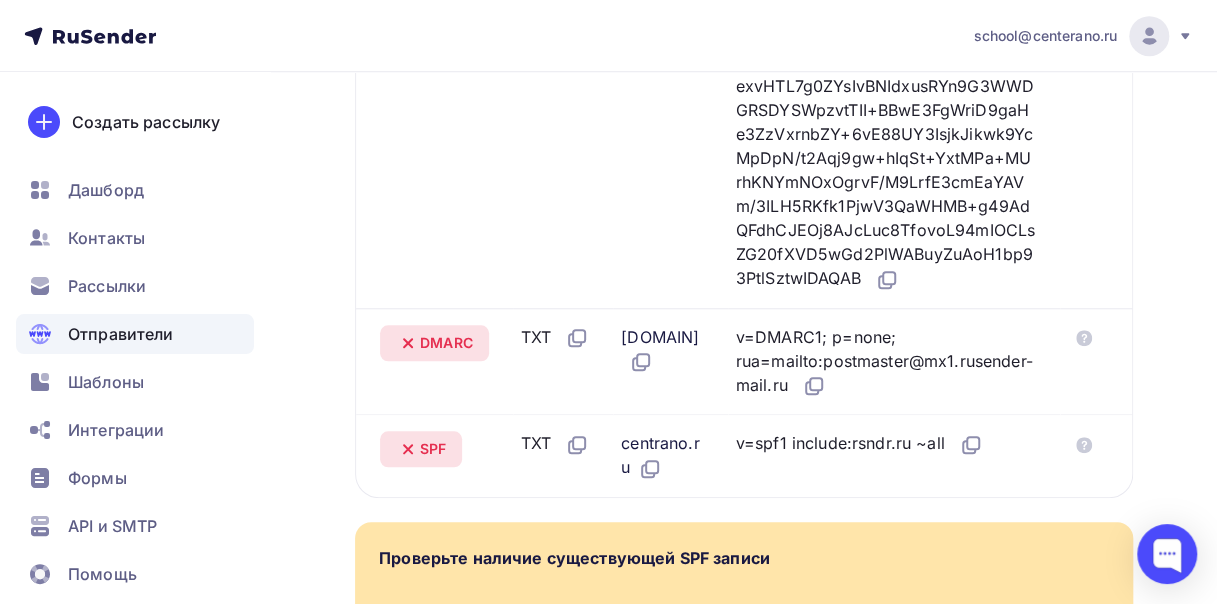 scroll, scrollTop: 764, scrollLeft: 0, axis: vertical 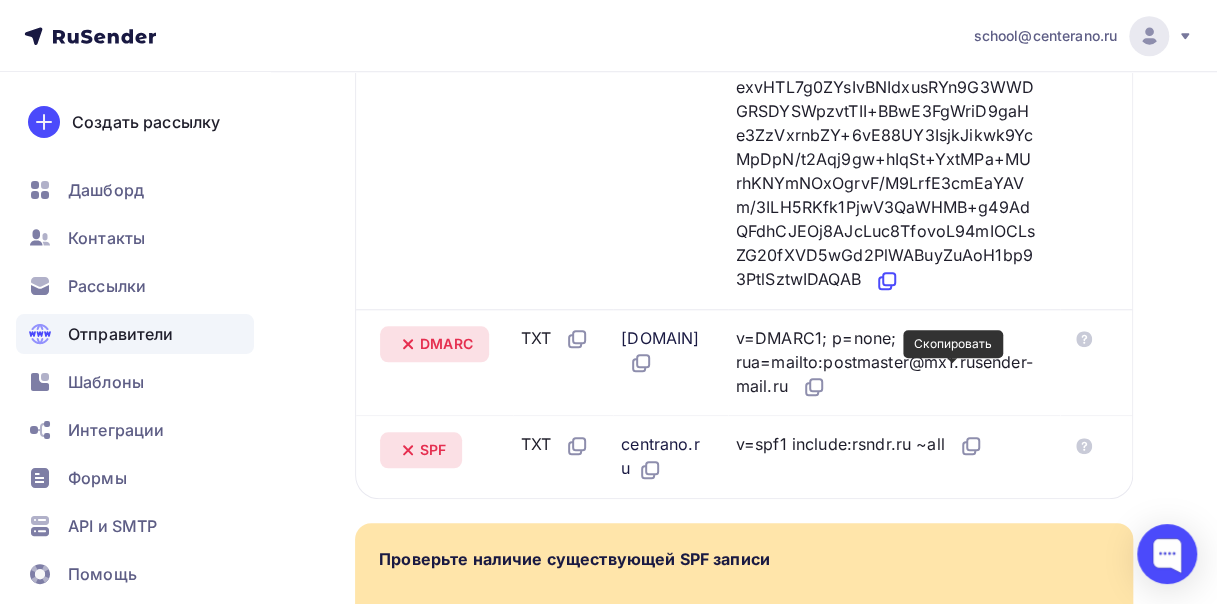 click 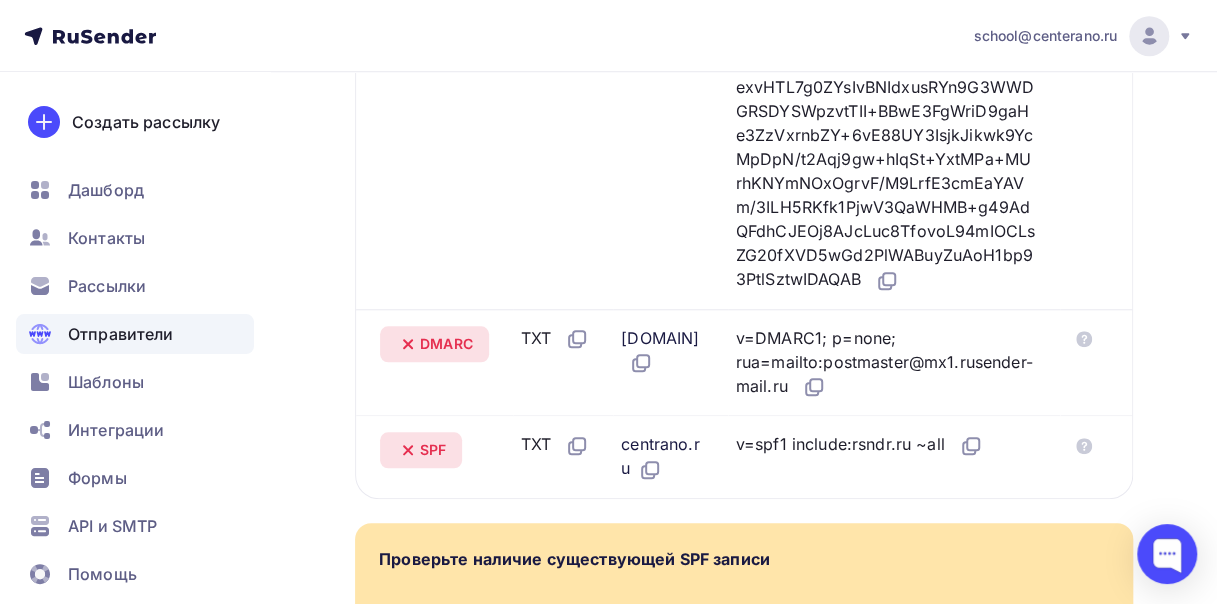 scroll, scrollTop: 884, scrollLeft: 0, axis: vertical 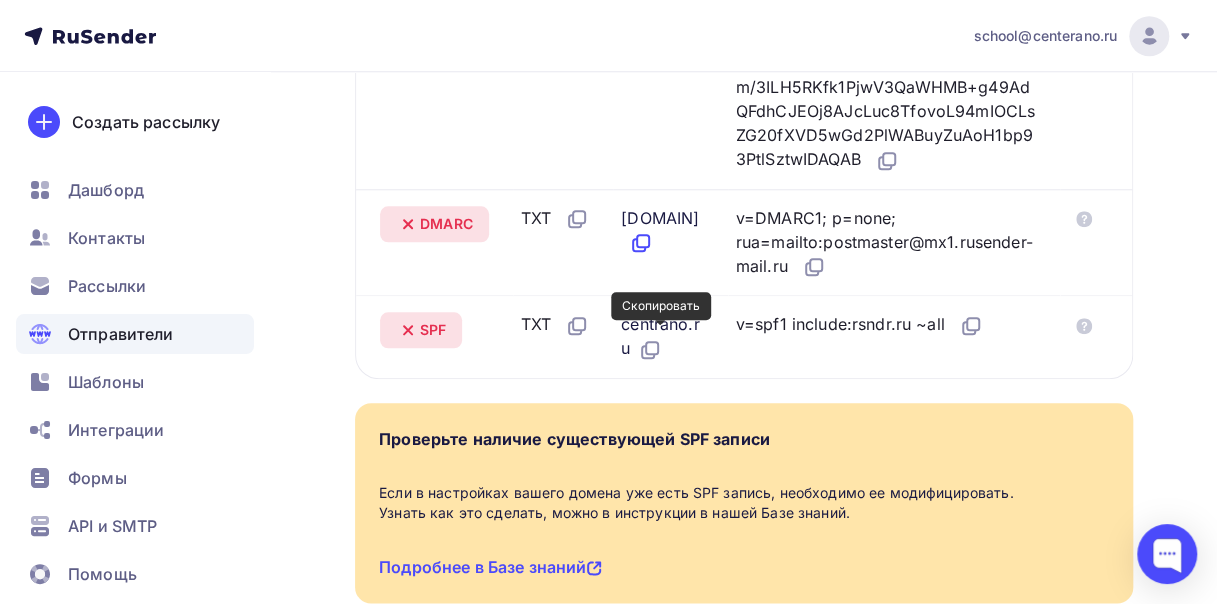click 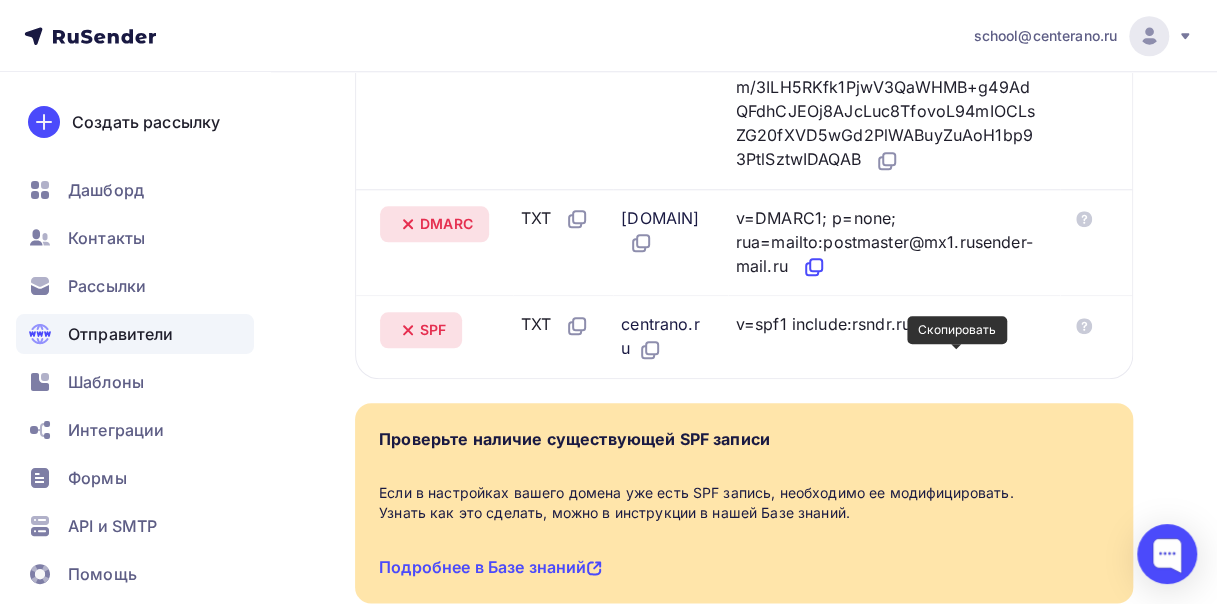click 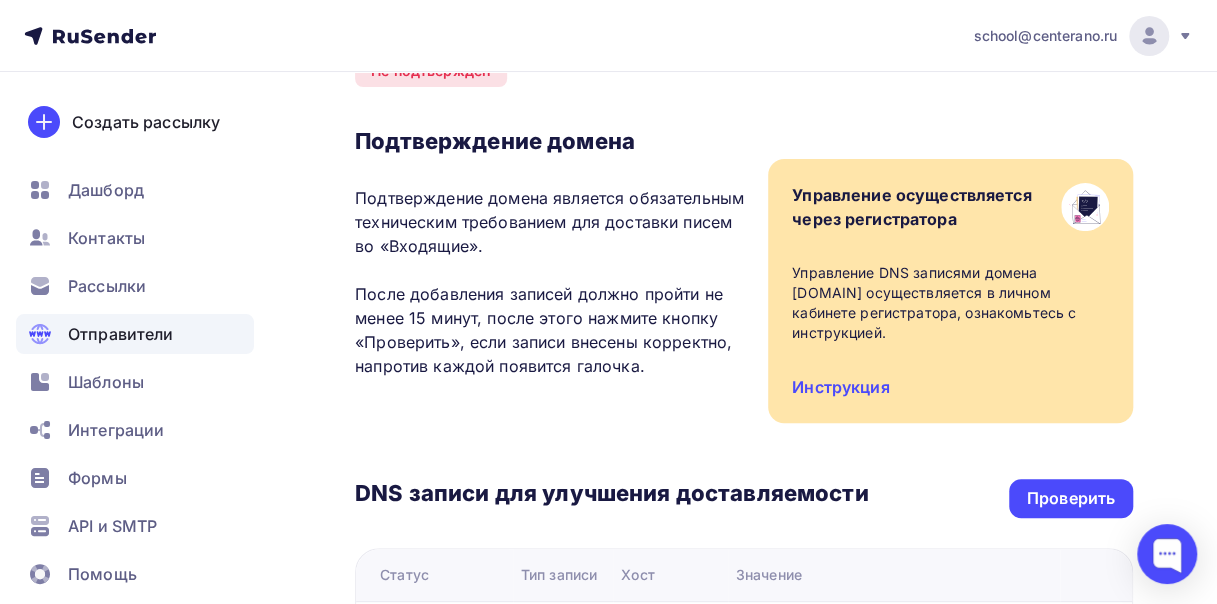 scroll, scrollTop: 99, scrollLeft: 0, axis: vertical 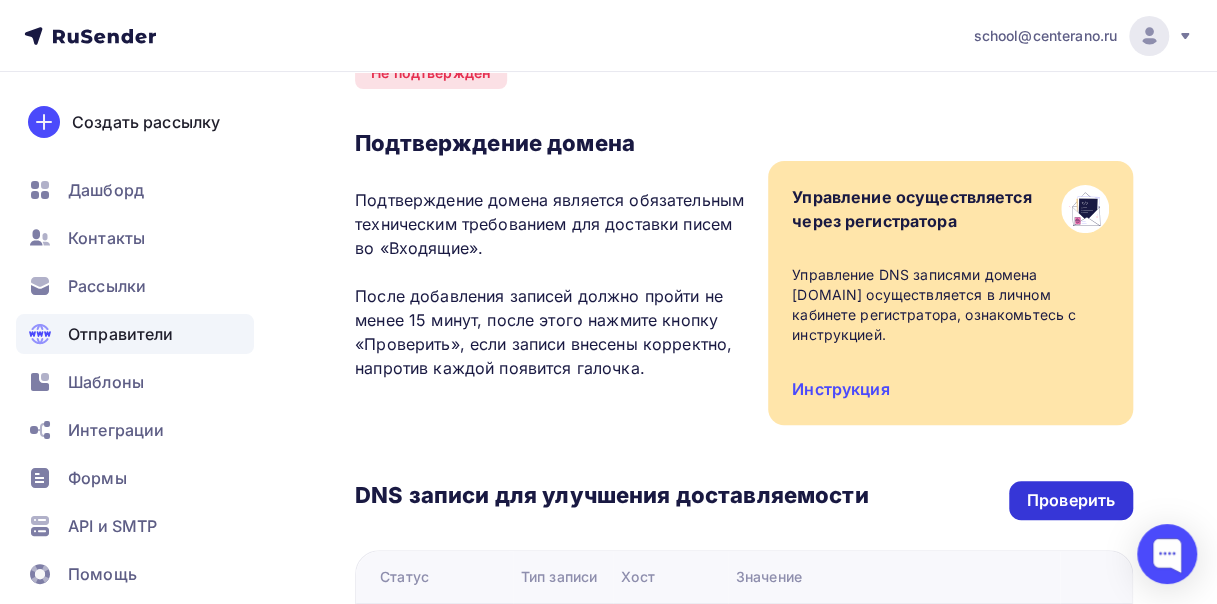 click on "Проверить" at bounding box center [1071, 500] 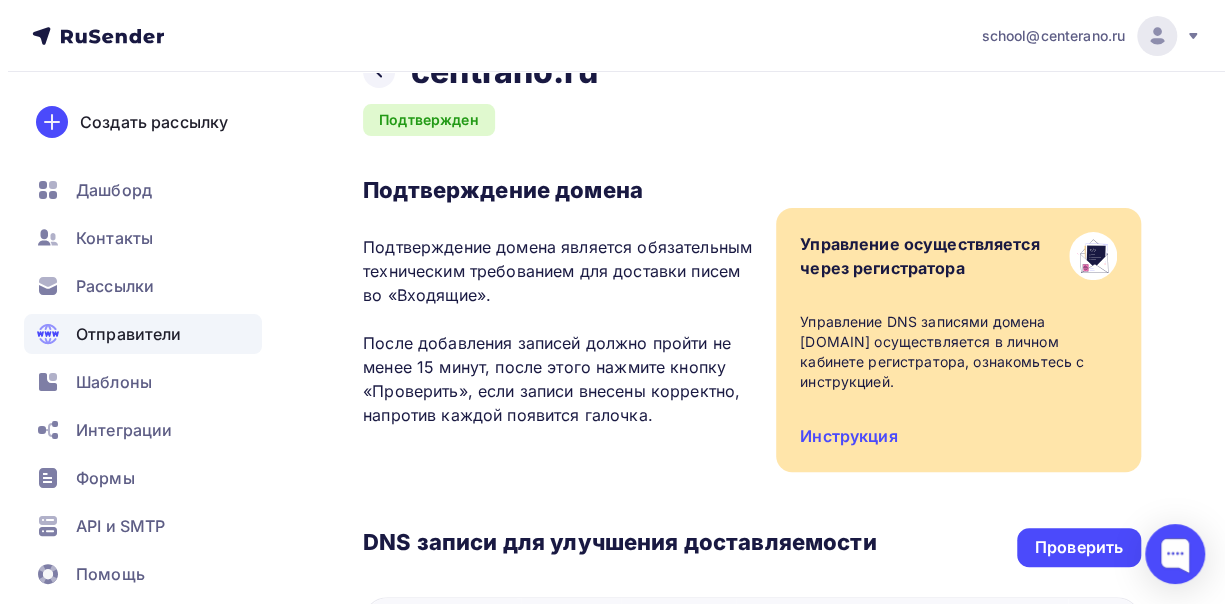 scroll, scrollTop: 0, scrollLeft: 0, axis: both 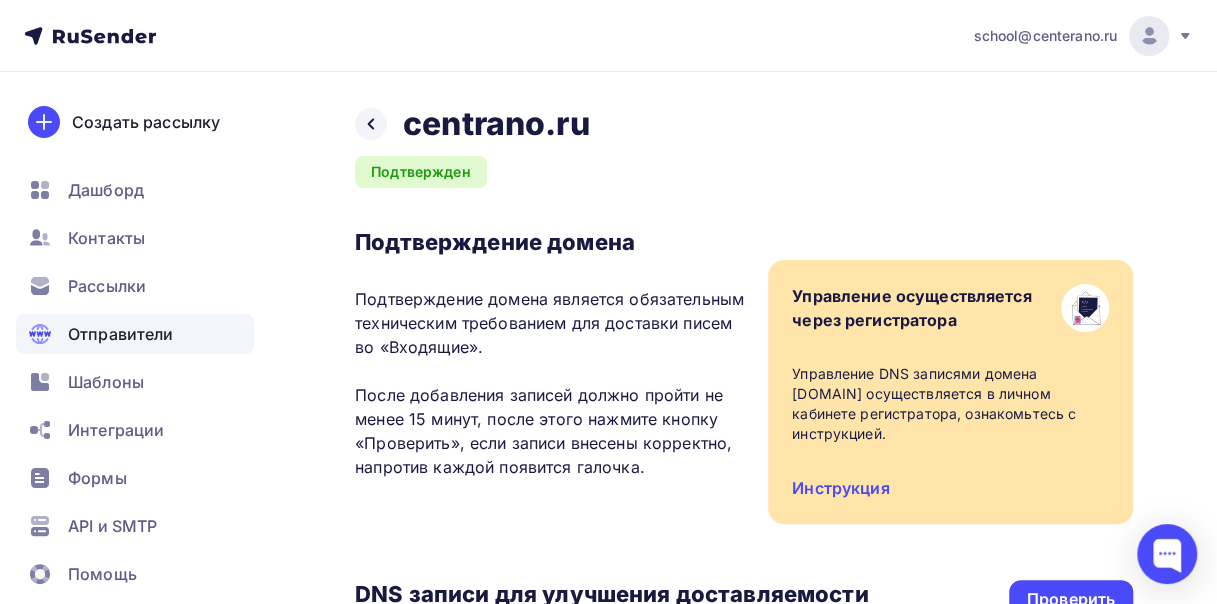 click on "Отправители" at bounding box center (121, 334) 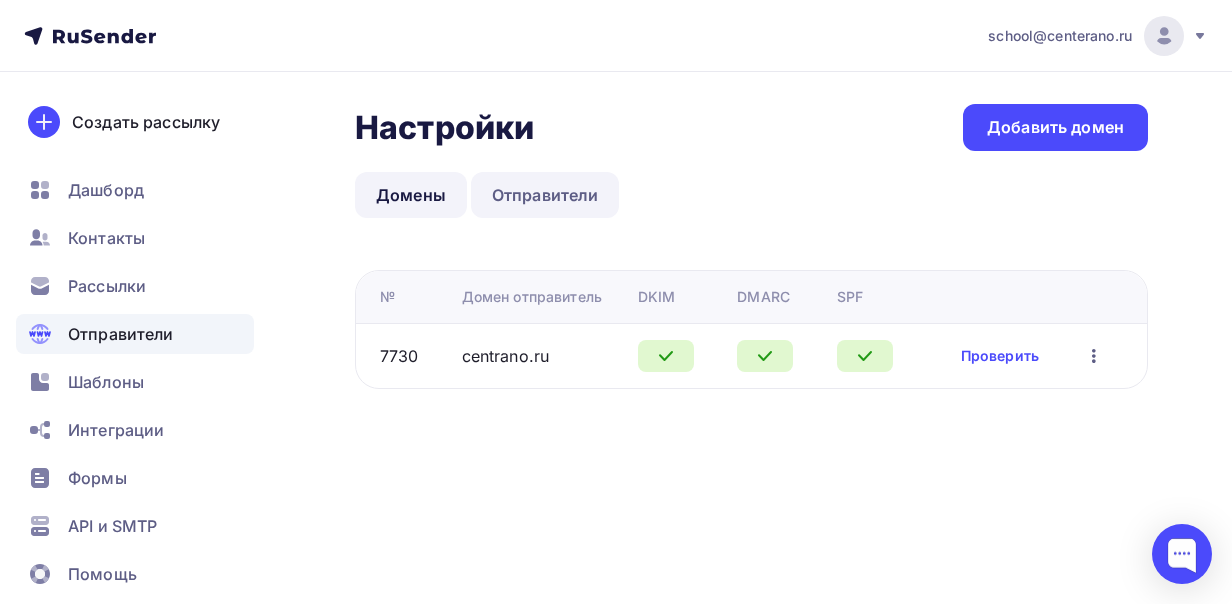 click on "Отправители" at bounding box center (545, 195) 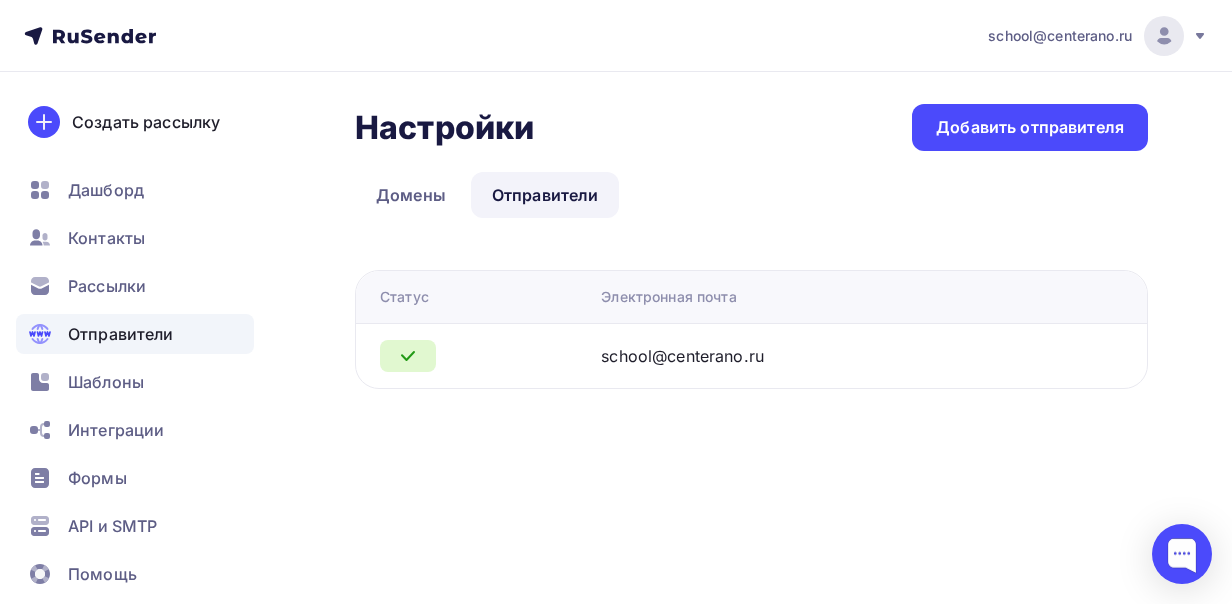 drag, startPoint x: 664, startPoint y: 352, endPoint x: 802, endPoint y: 368, distance: 138.92444 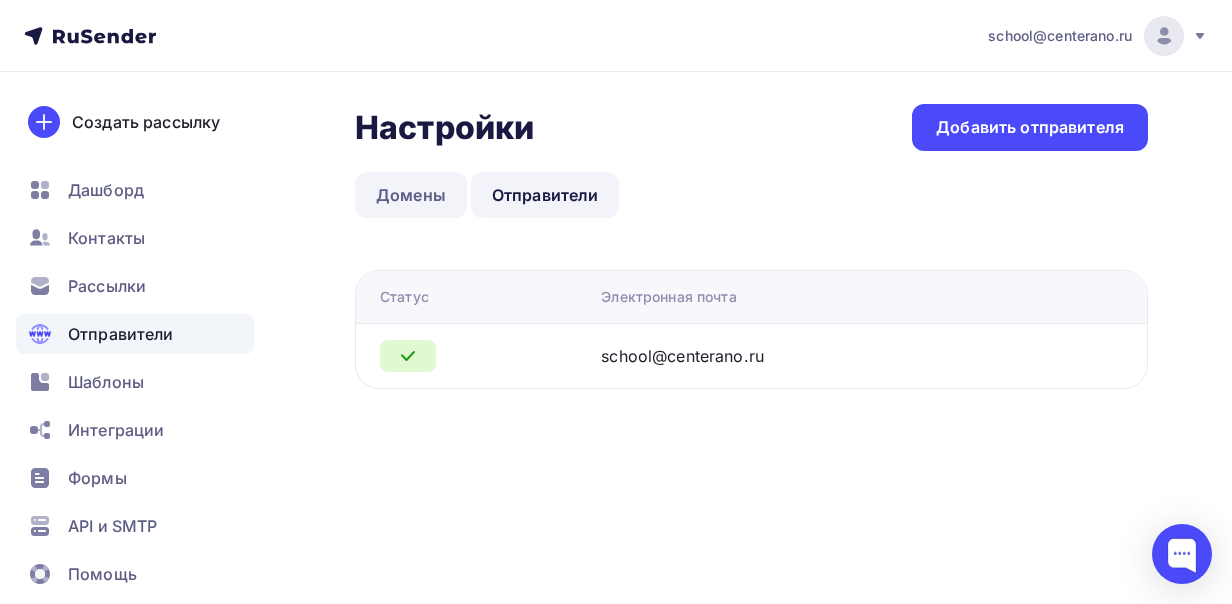 click on "Домены" at bounding box center [411, 195] 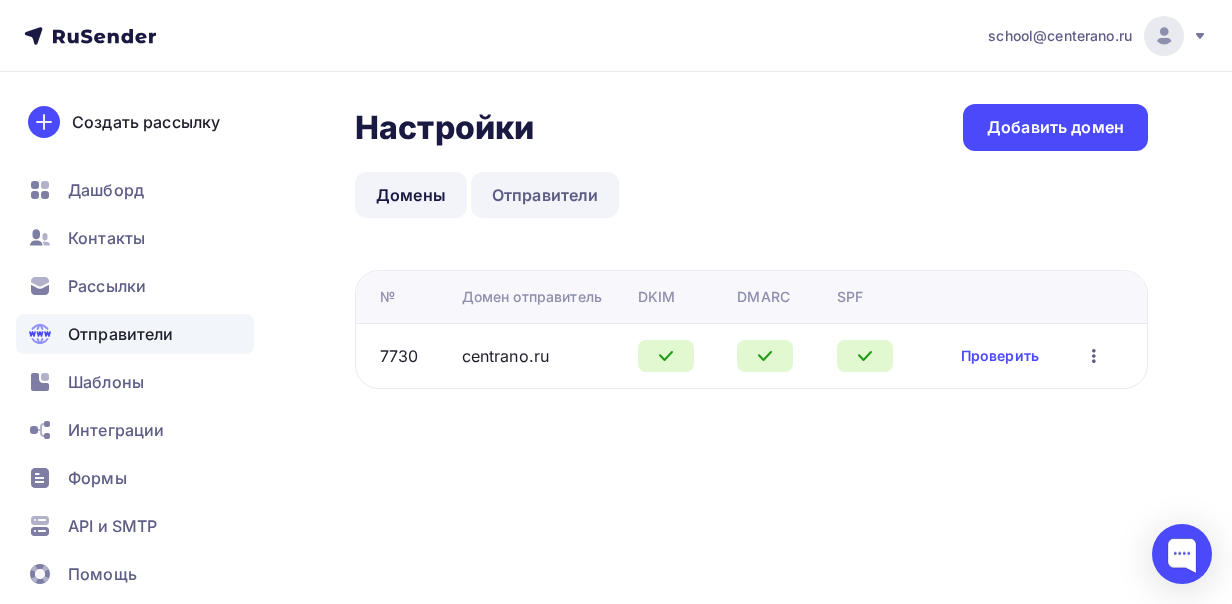 click on "Отправители" at bounding box center (545, 195) 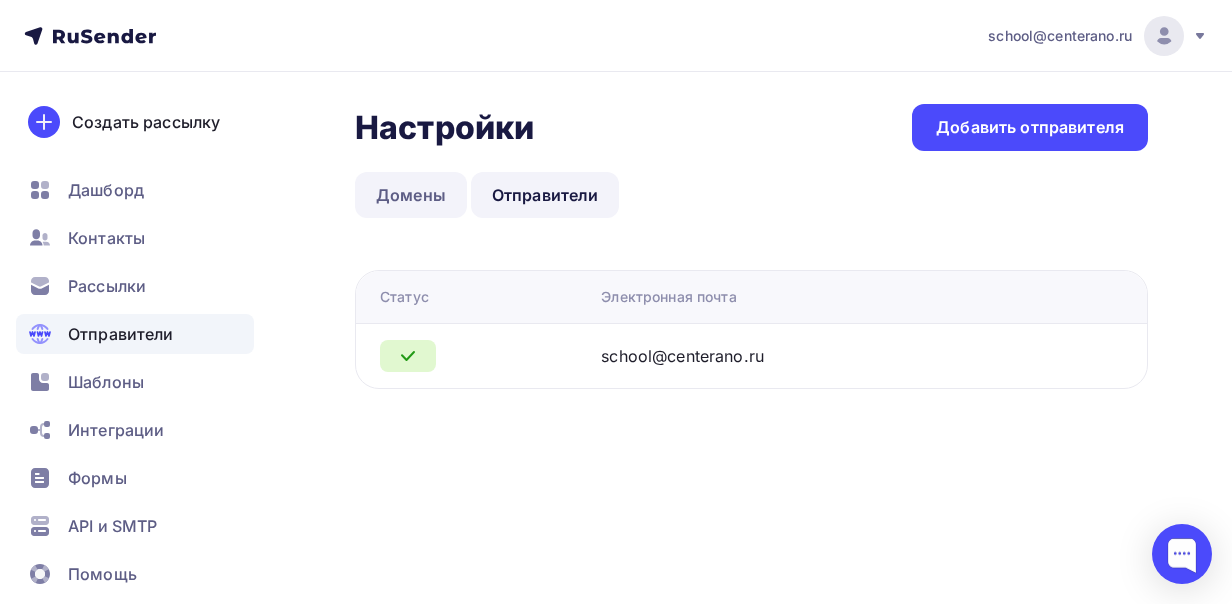 click on "Домены" at bounding box center (411, 195) 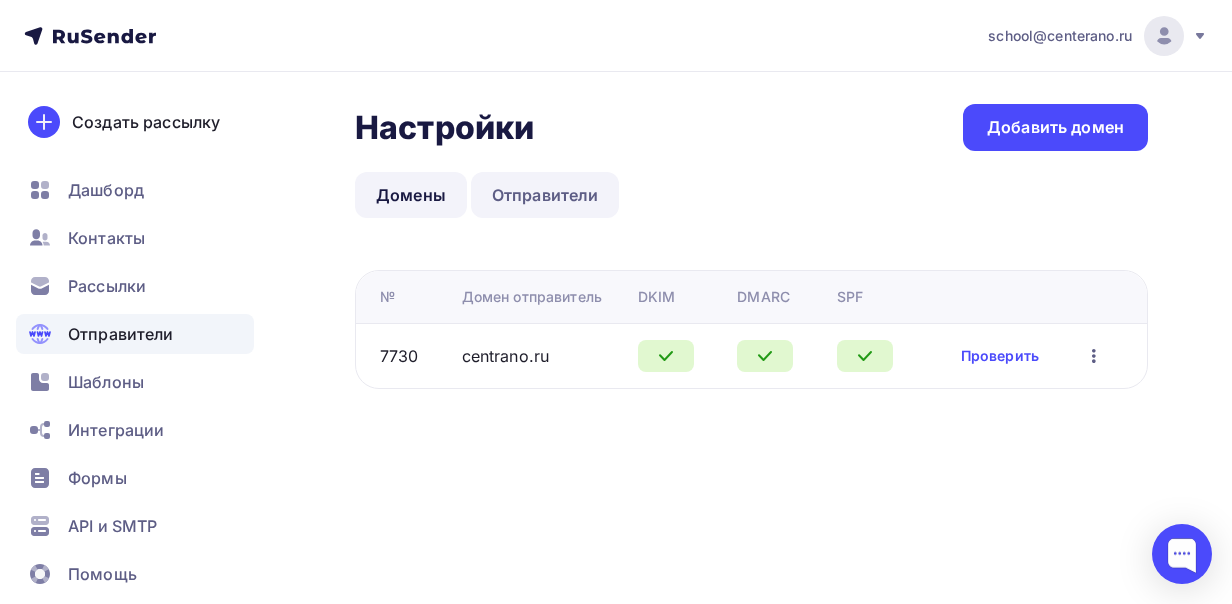 click on "Отправители" at bounding box center [545, 195] 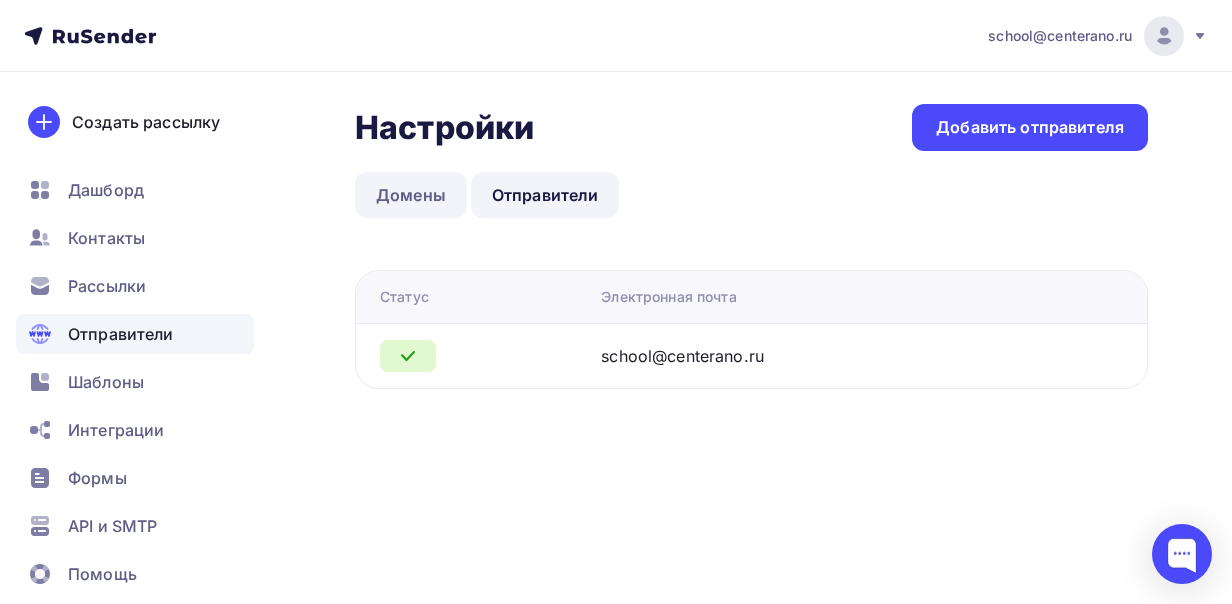 click on "Домены" at bounding box center (411, 195) 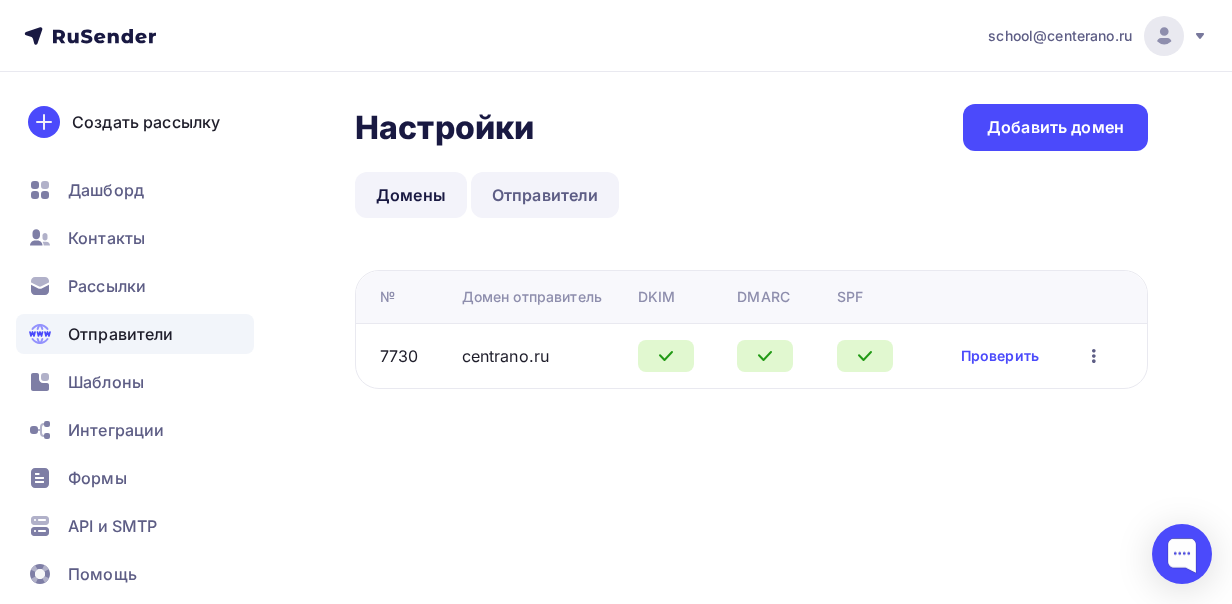 click on "Отправители" at bounding box center [545, 195] 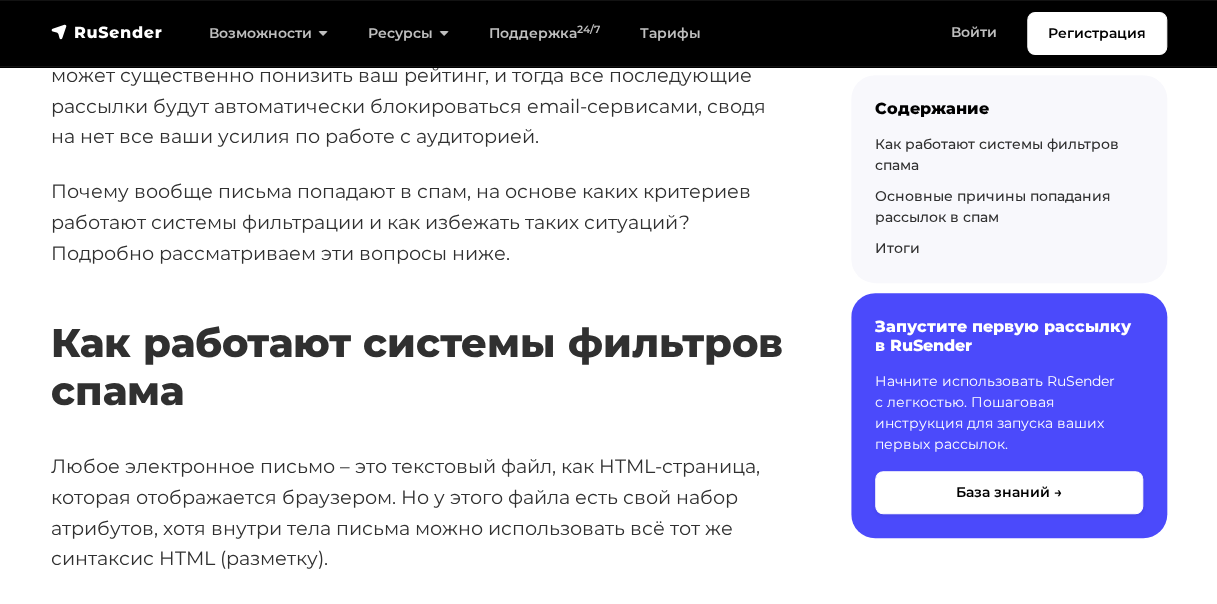 scroll, scrollTop: 399, scrollLeft: 0, axis: vertical 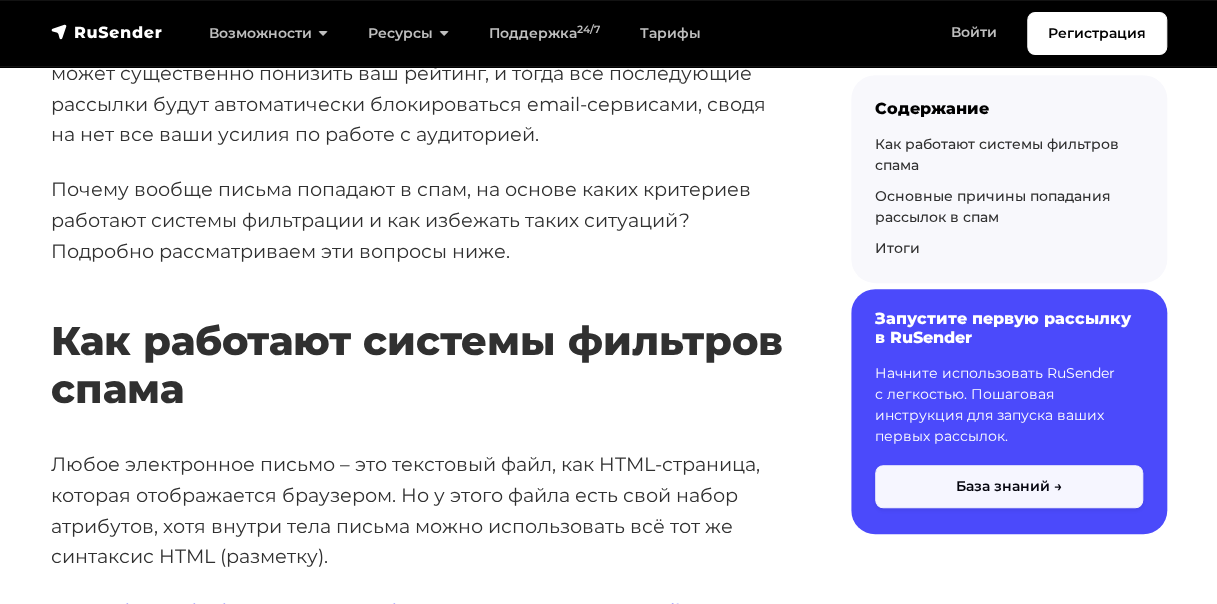 click on "База знаний →" at bounding box center (1009, 487) 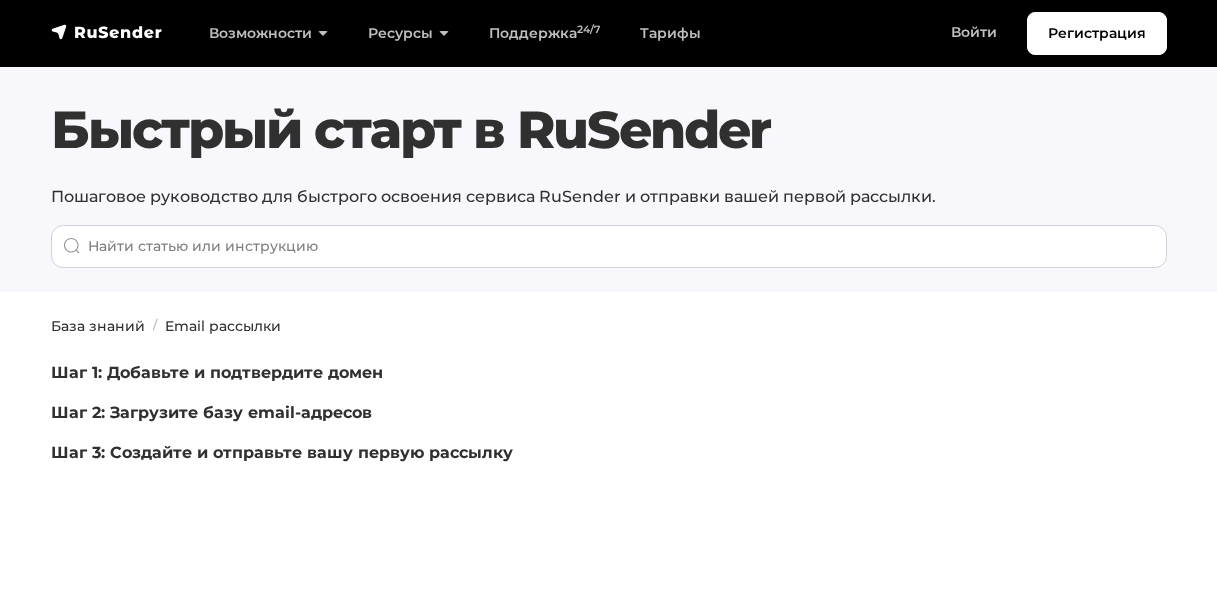 scroll, scrollTop: 0, scrollLeft: 0, axis: both 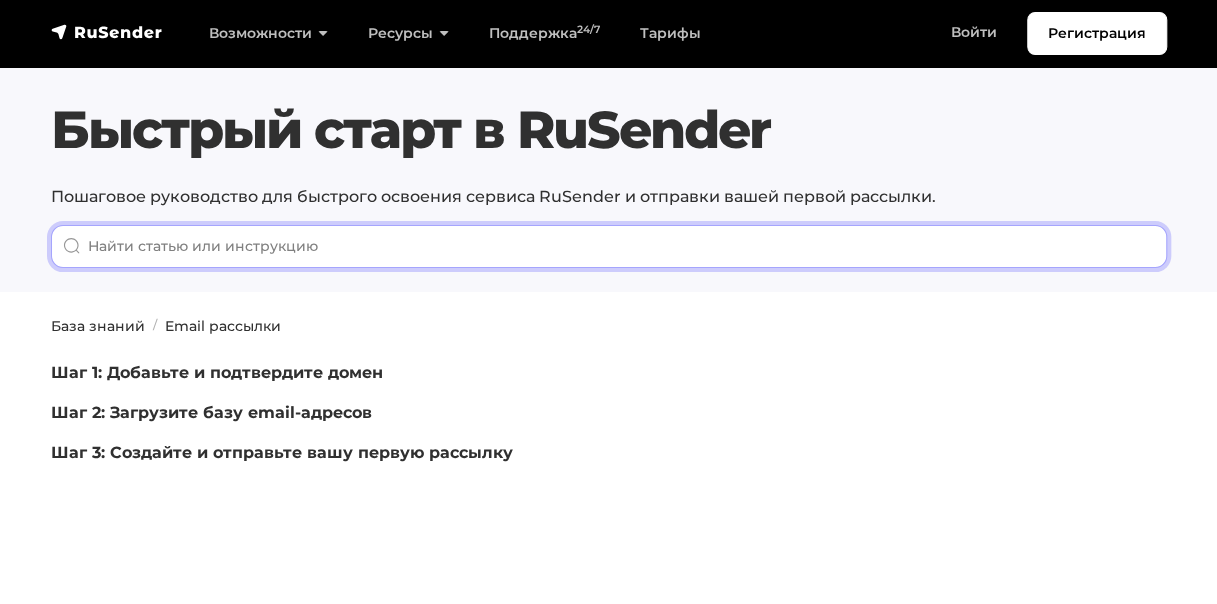 click at bounding box center [609, 246] 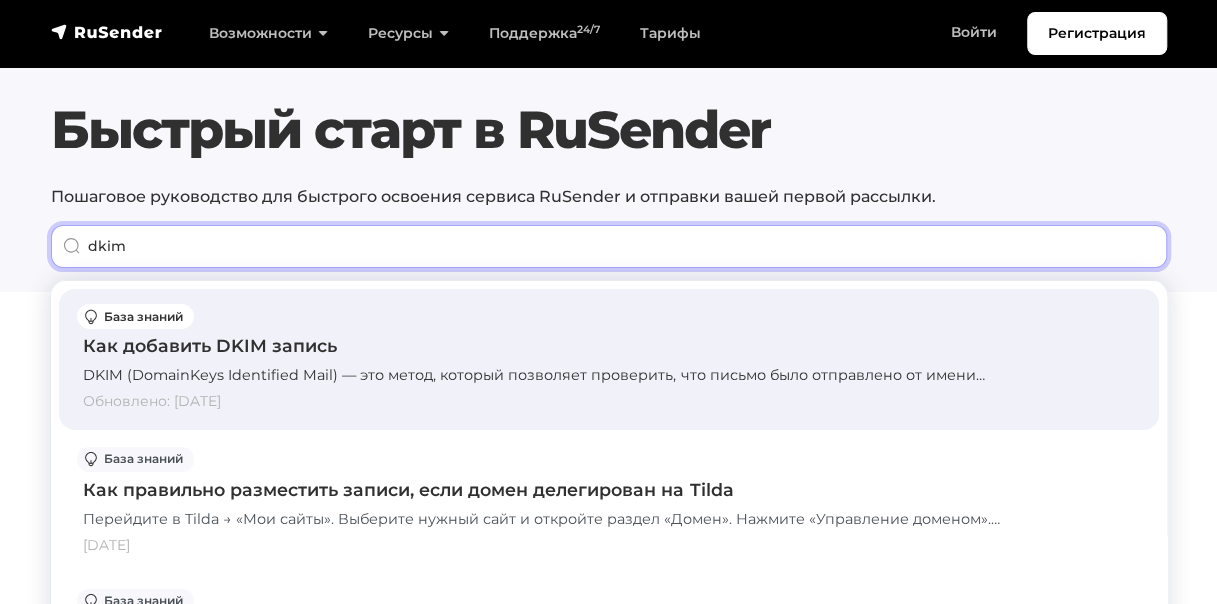 type on "dkim" 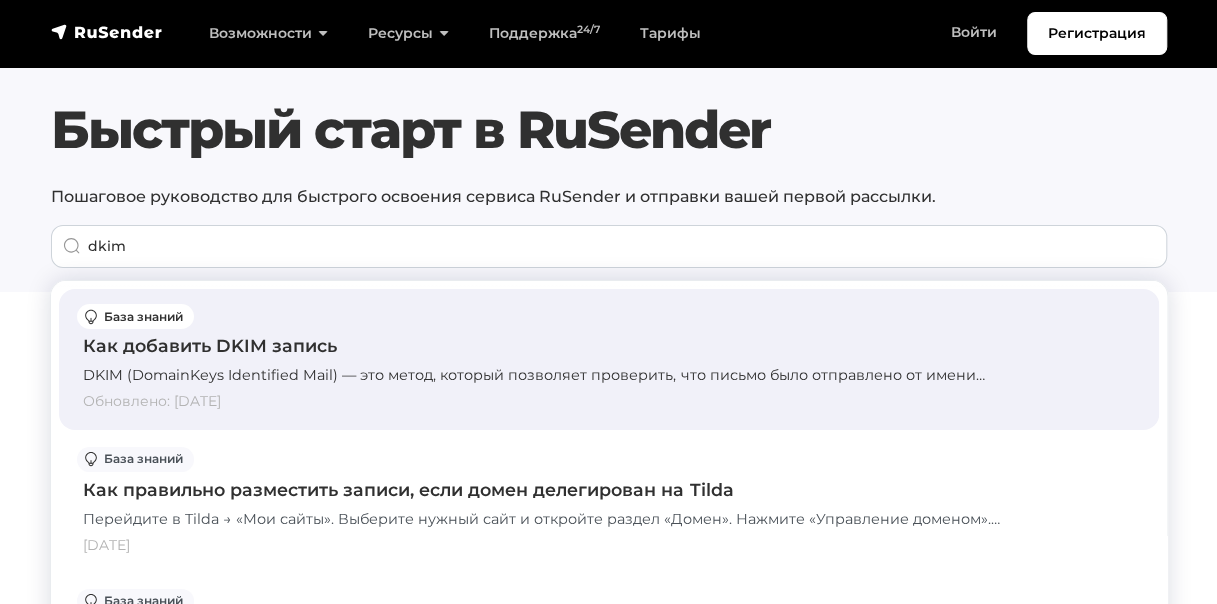 click on "Как добавить DKIM запись" at bounding box center (608, 346) 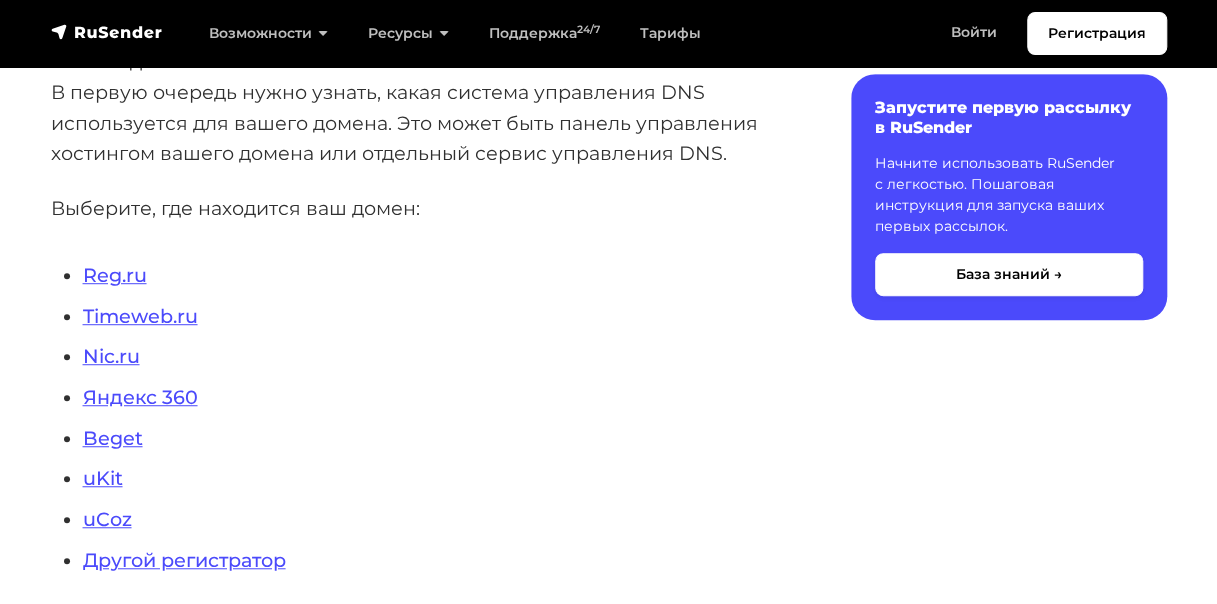 scroll, scrollTop: 452, scrollLeft: 0, axis: vertical 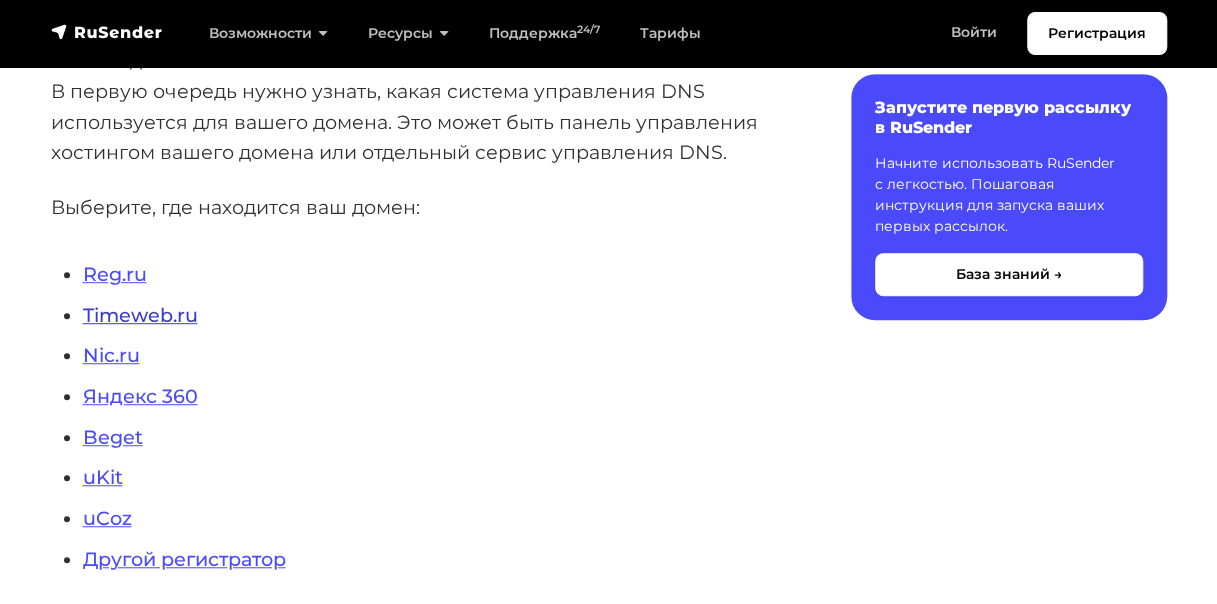 click on "Timeweb.ru" at bounding box center (140, 315) 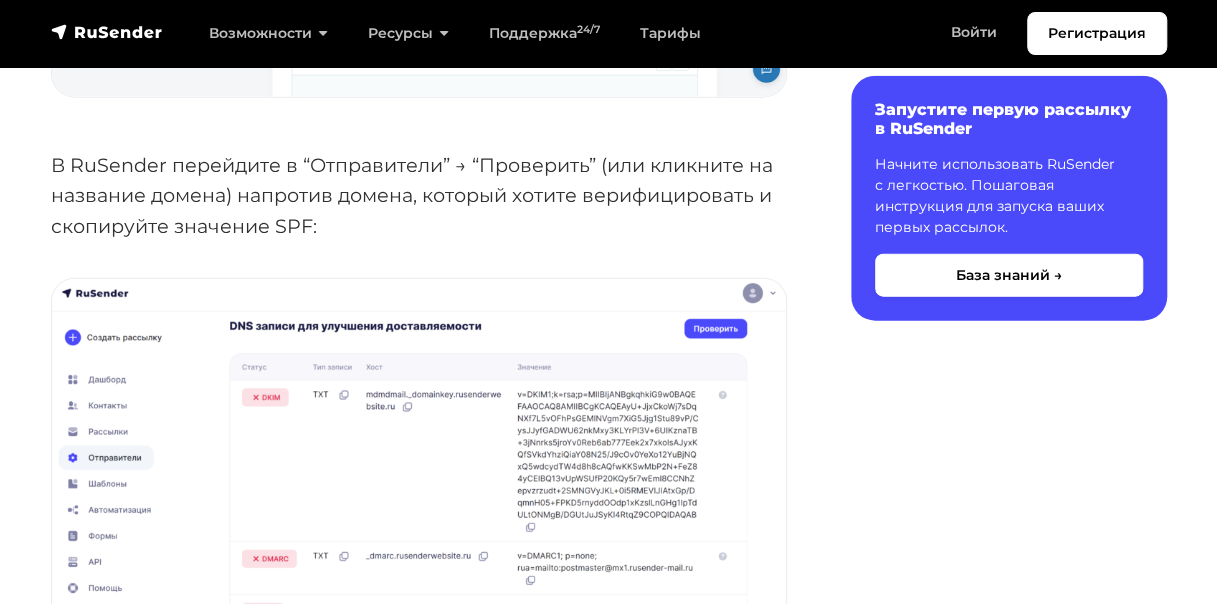scroll, scrollTop: 2208, scrollLeft: 0, axis: vertical 